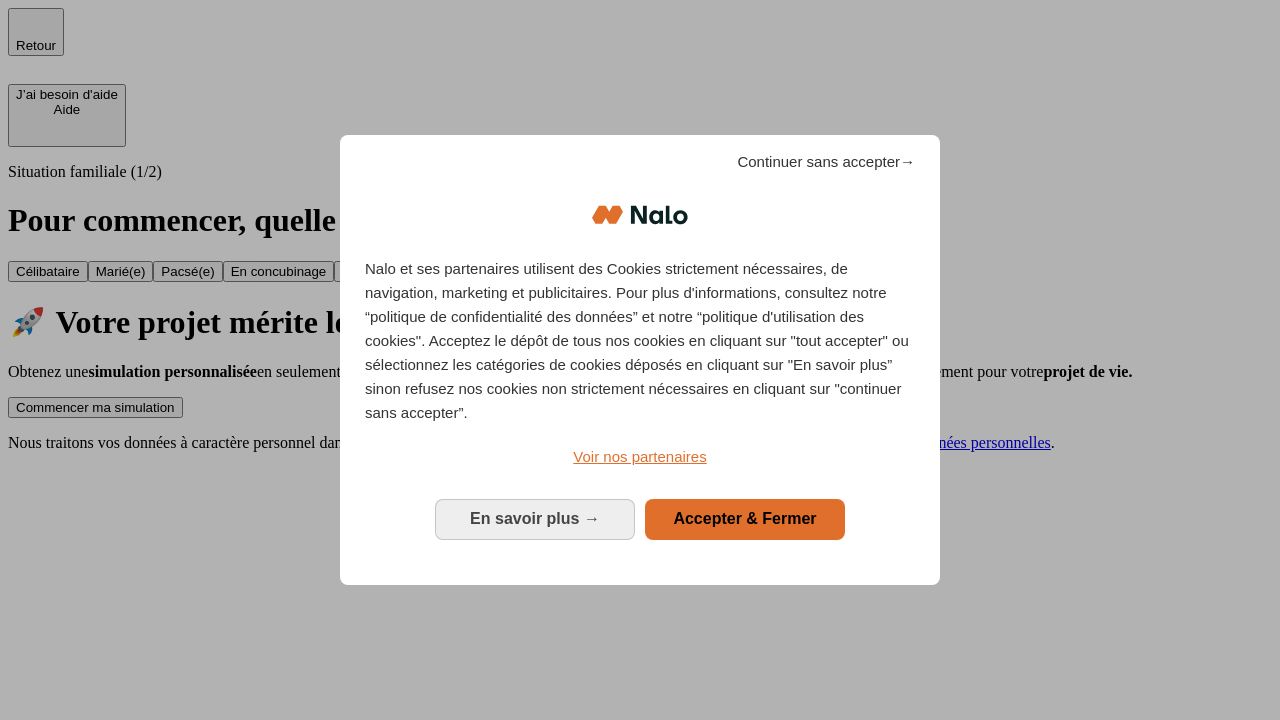 scroll, scrollTop: 0, scrollLeft: 0, axis: both 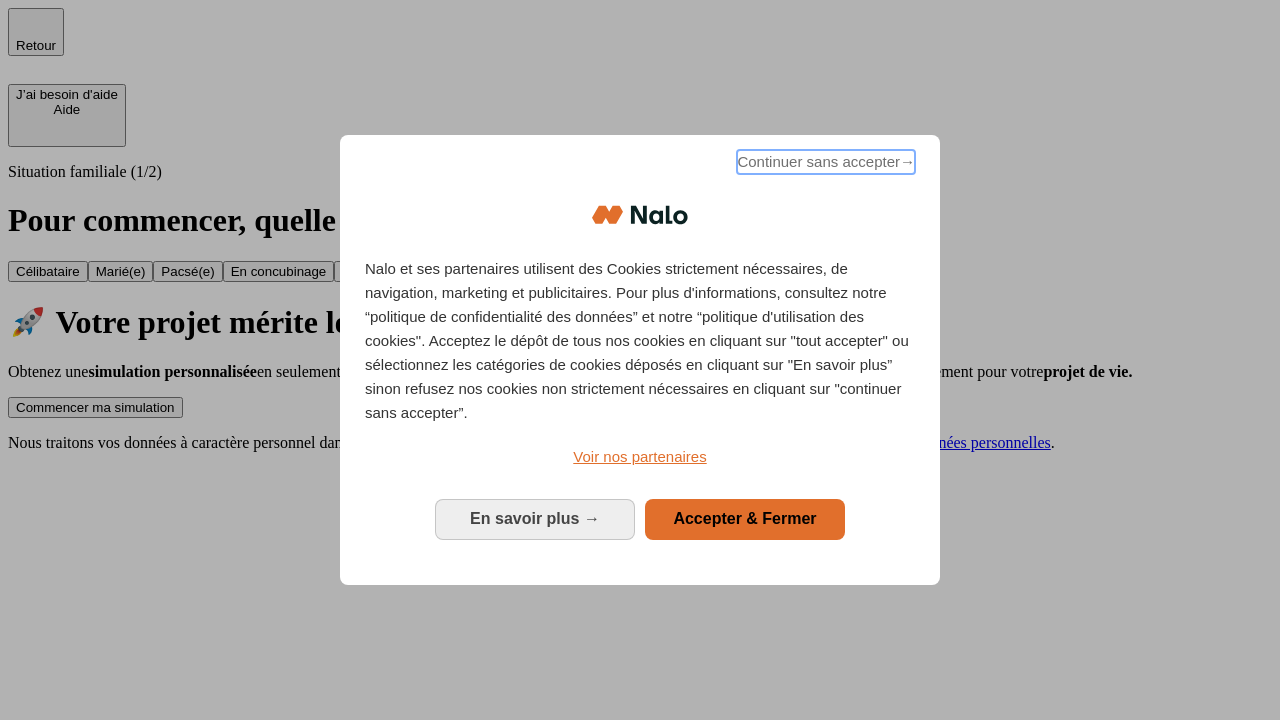 click on "Continuer sans accepter  →" at bounding box center [826, 162] 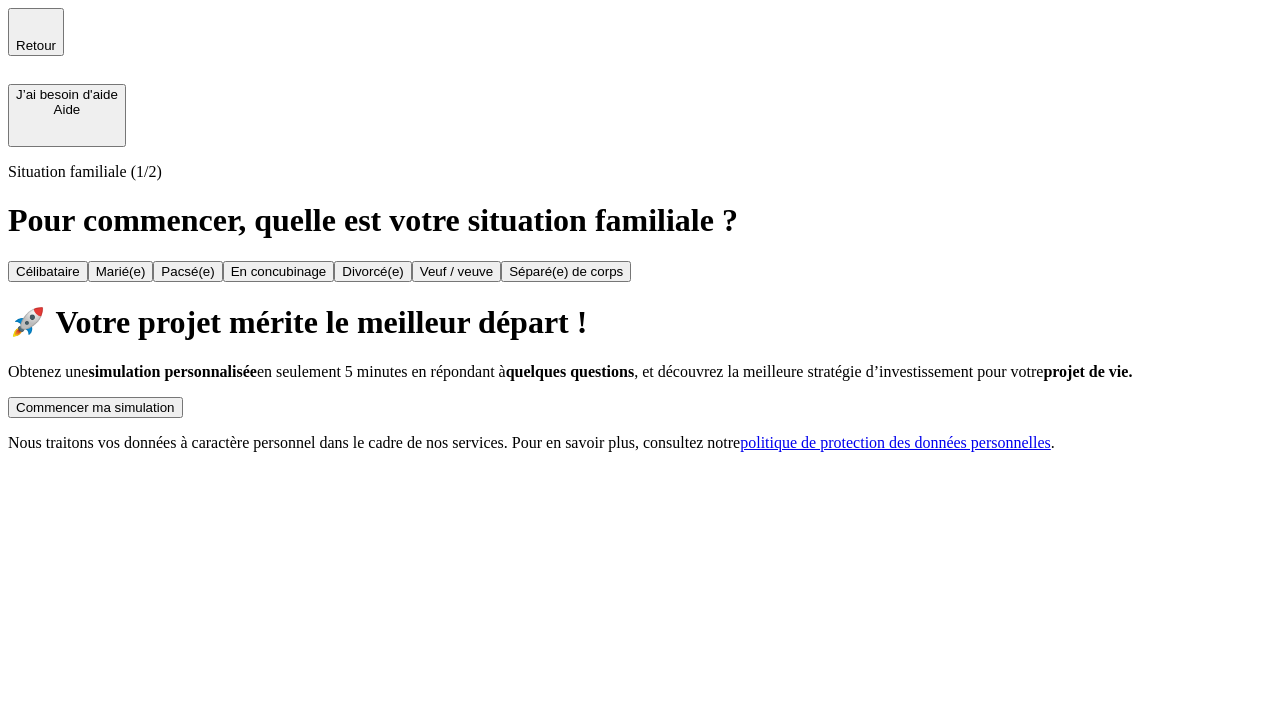 click on "Commencer ma simulation" at bounding box center (95, 407) 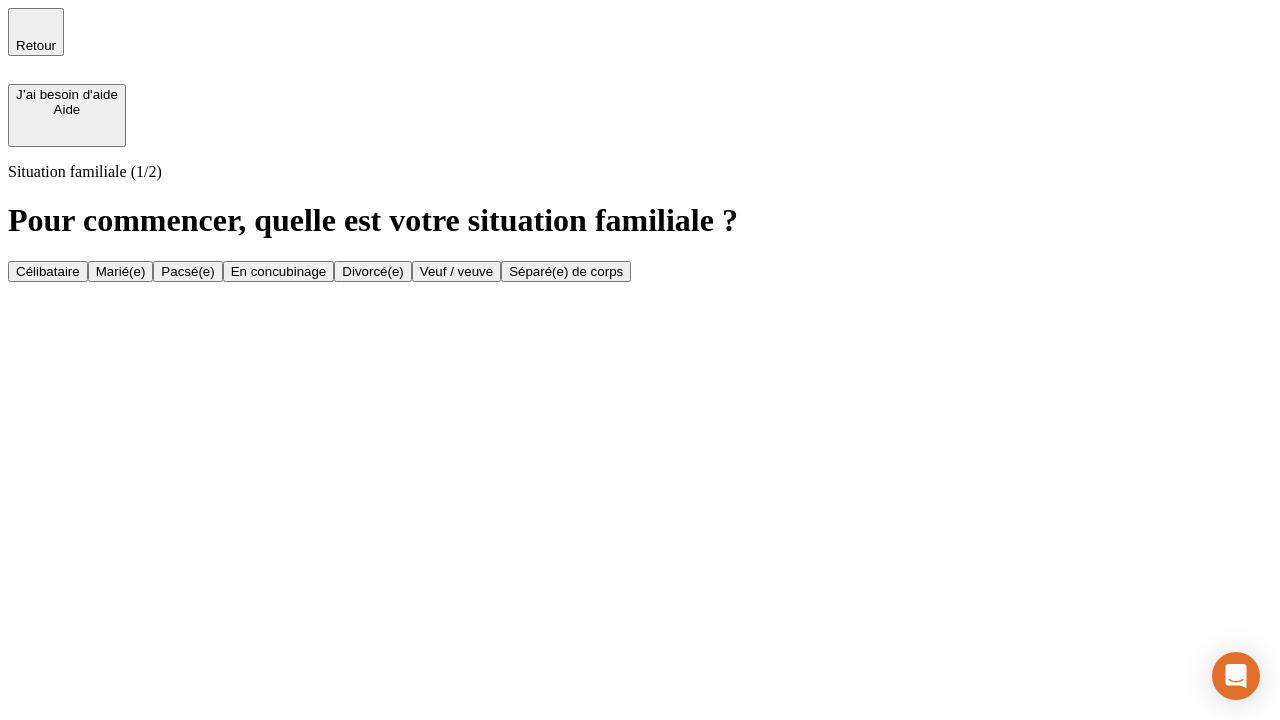 click on "Veuf / veuve" at bounding box center [456, 271] 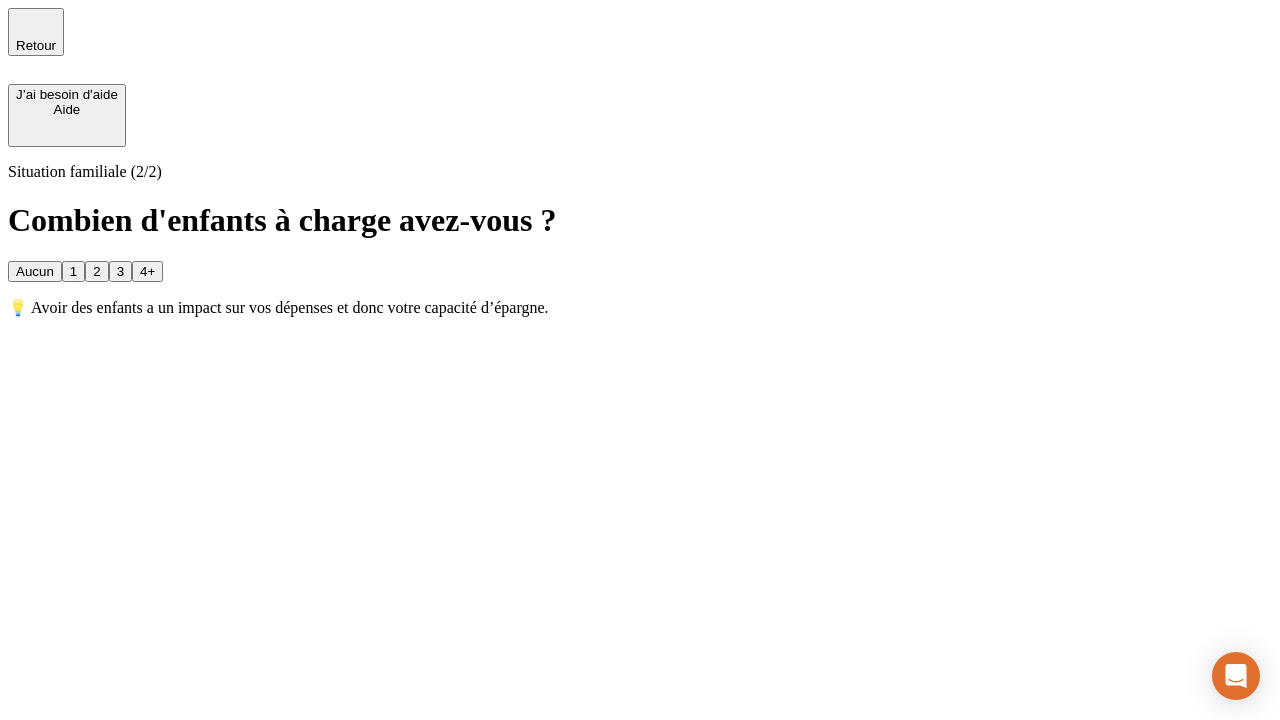 click on "Aucun" at bounding box center (35, 271) 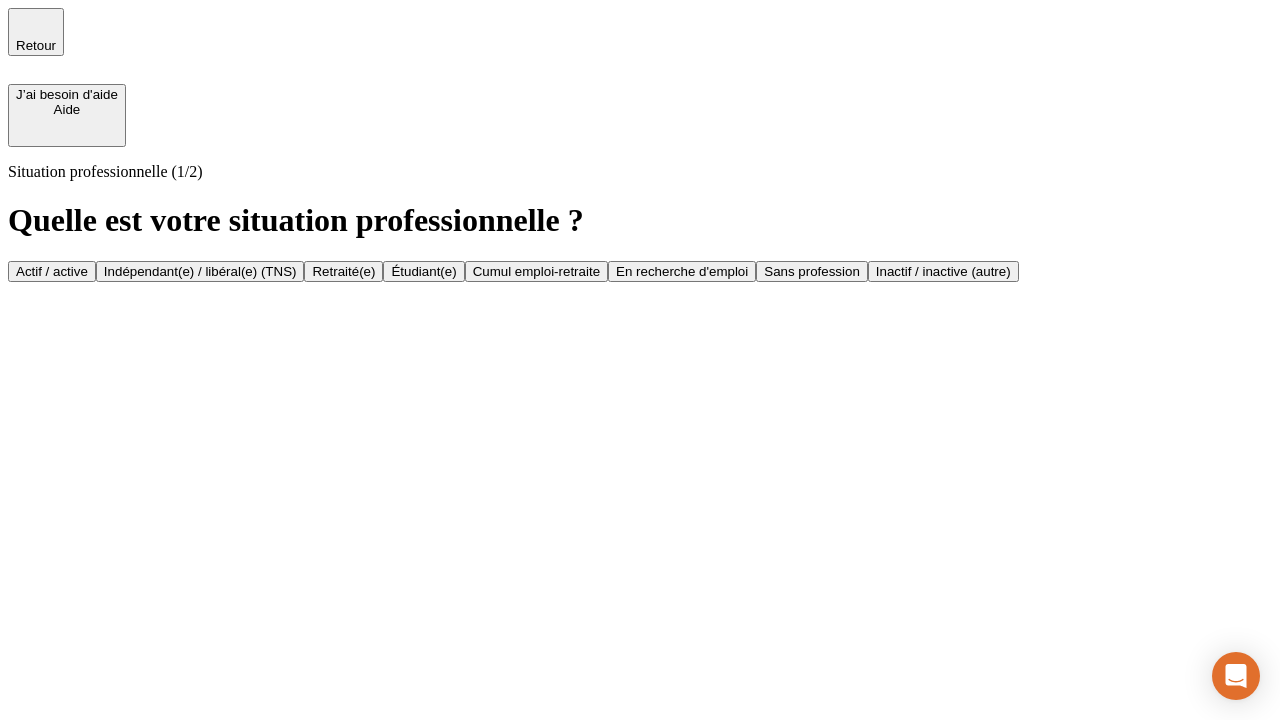 click on "Retraité(e)" at bounding box center [343, 271] 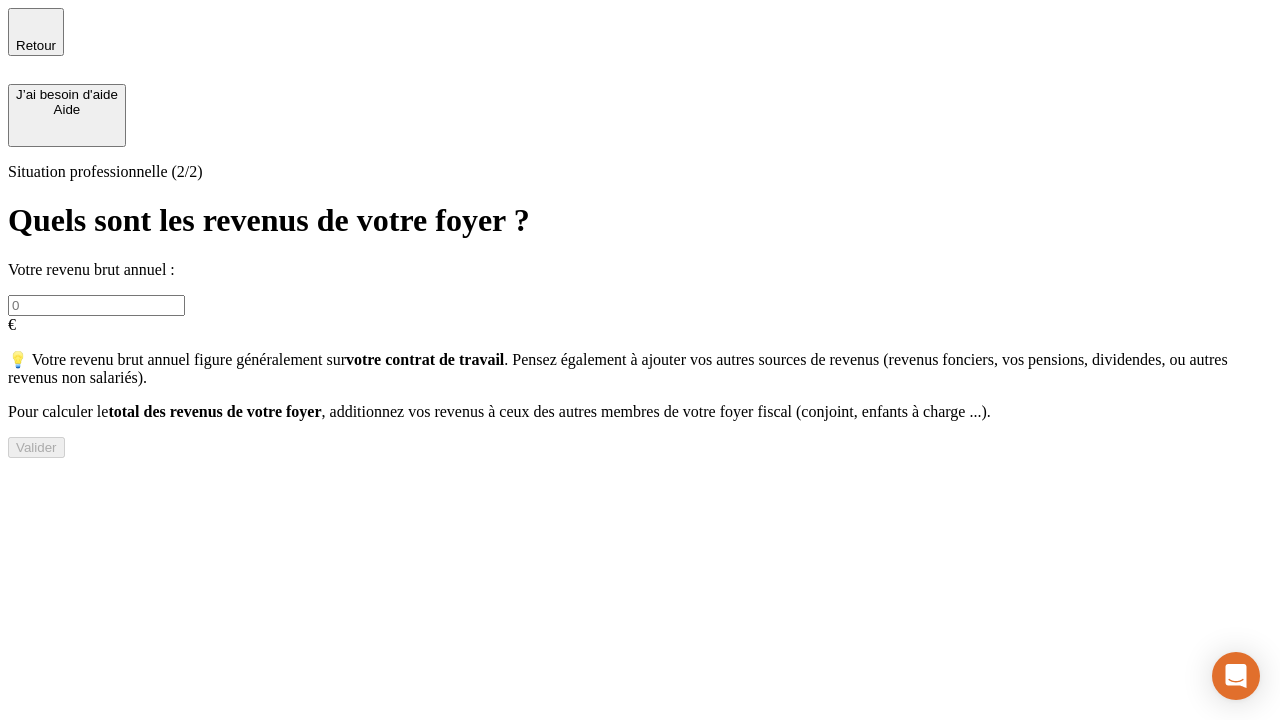 click at bounding box center (96, 305) 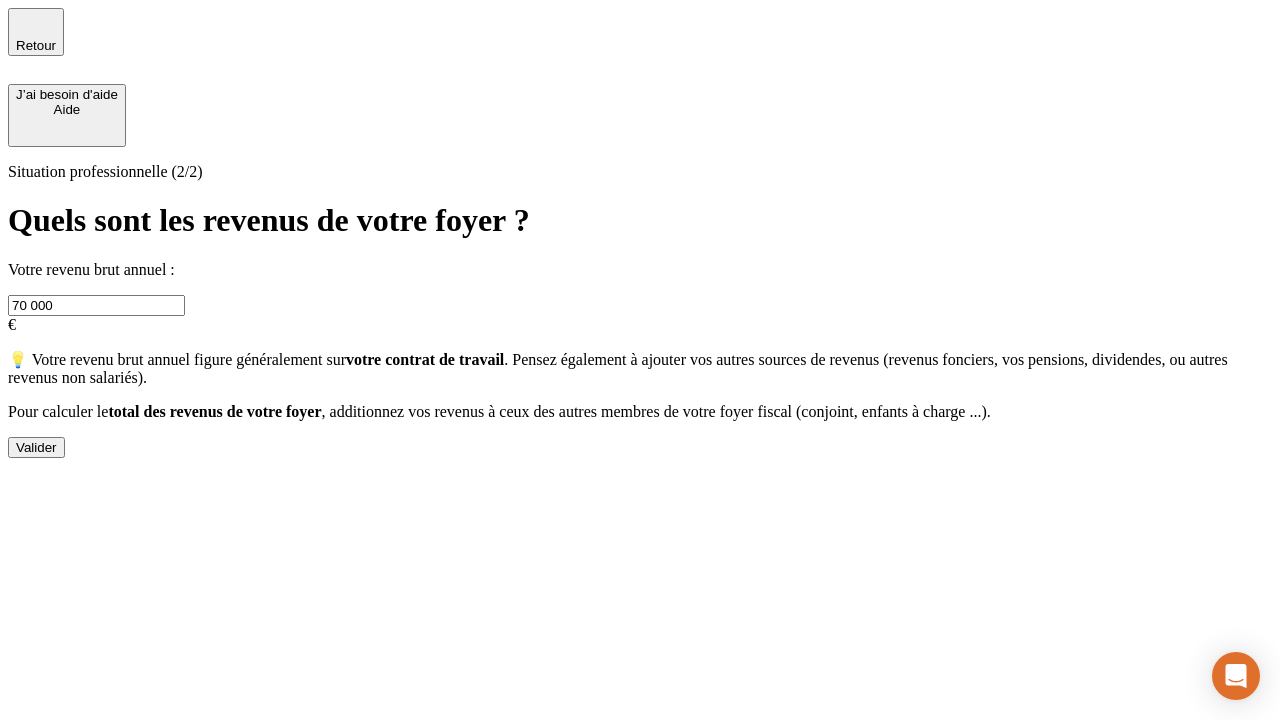 click on "Valider" at bounding box center (36, 447) 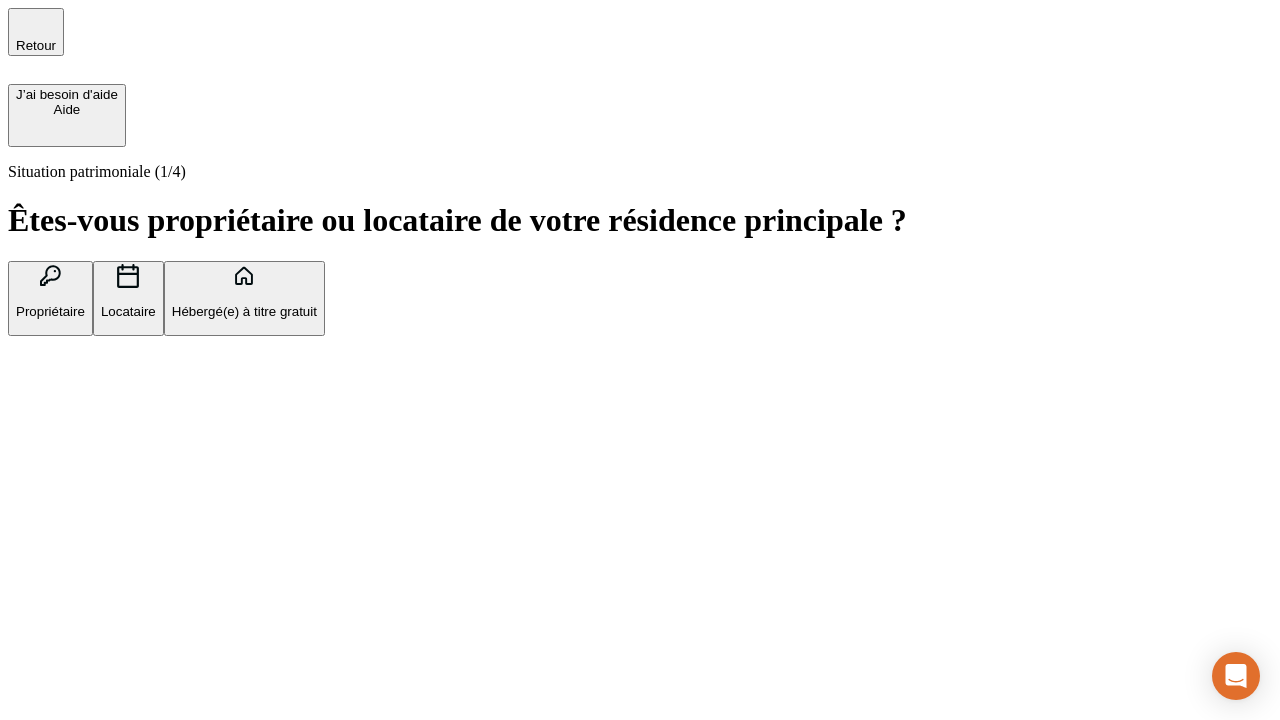 click on "Locataire" at bounding box center [128, 311] 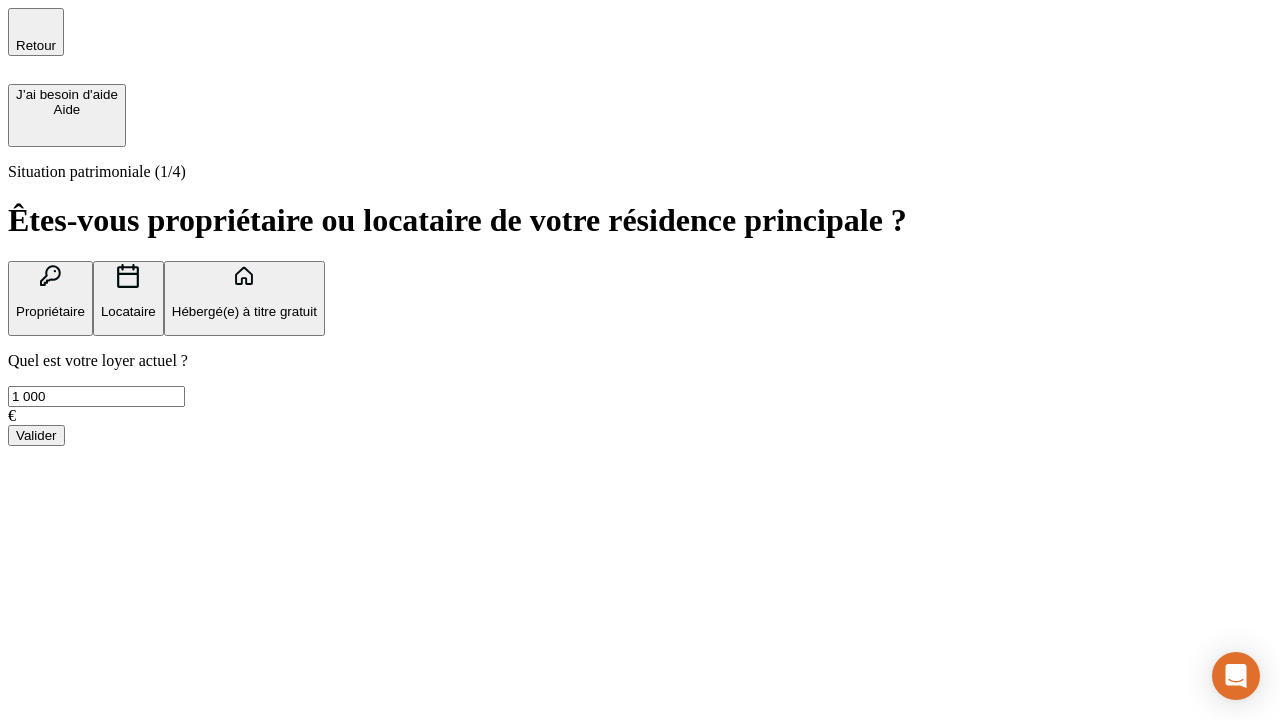 type on "1 000" 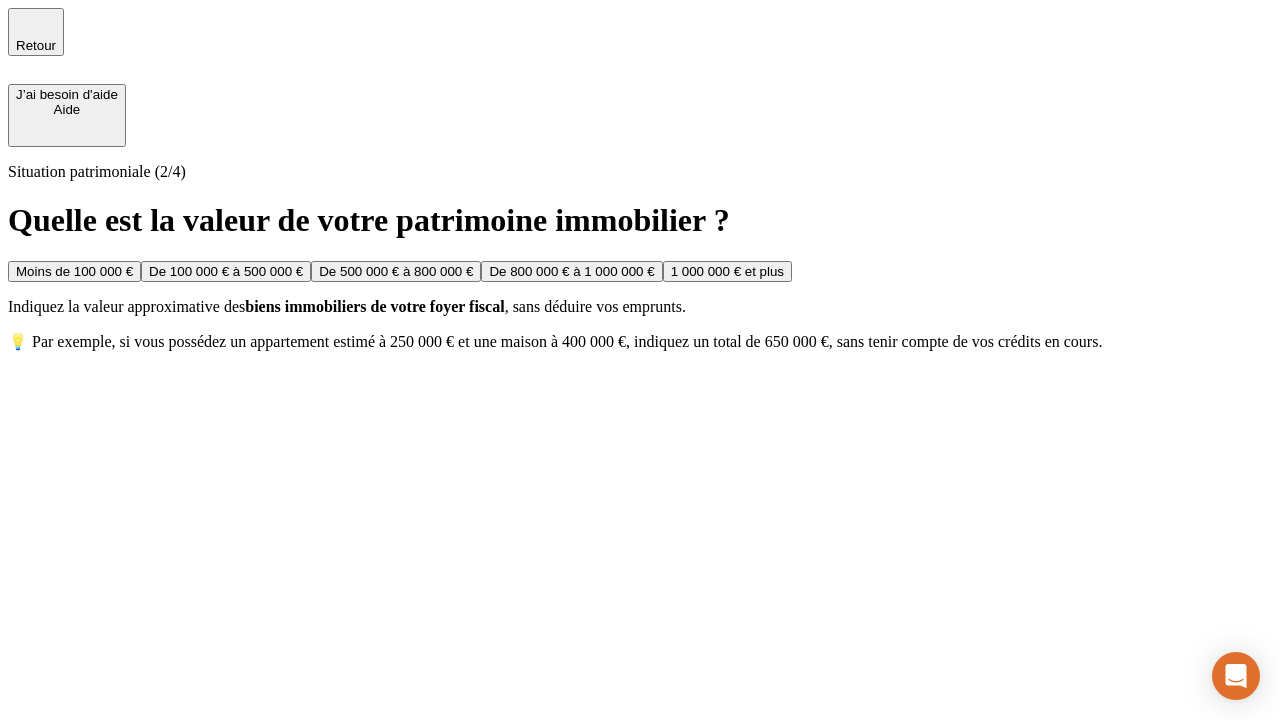 click on "De 500 000 € à 800 000 €" at bounding box center [396, 271] 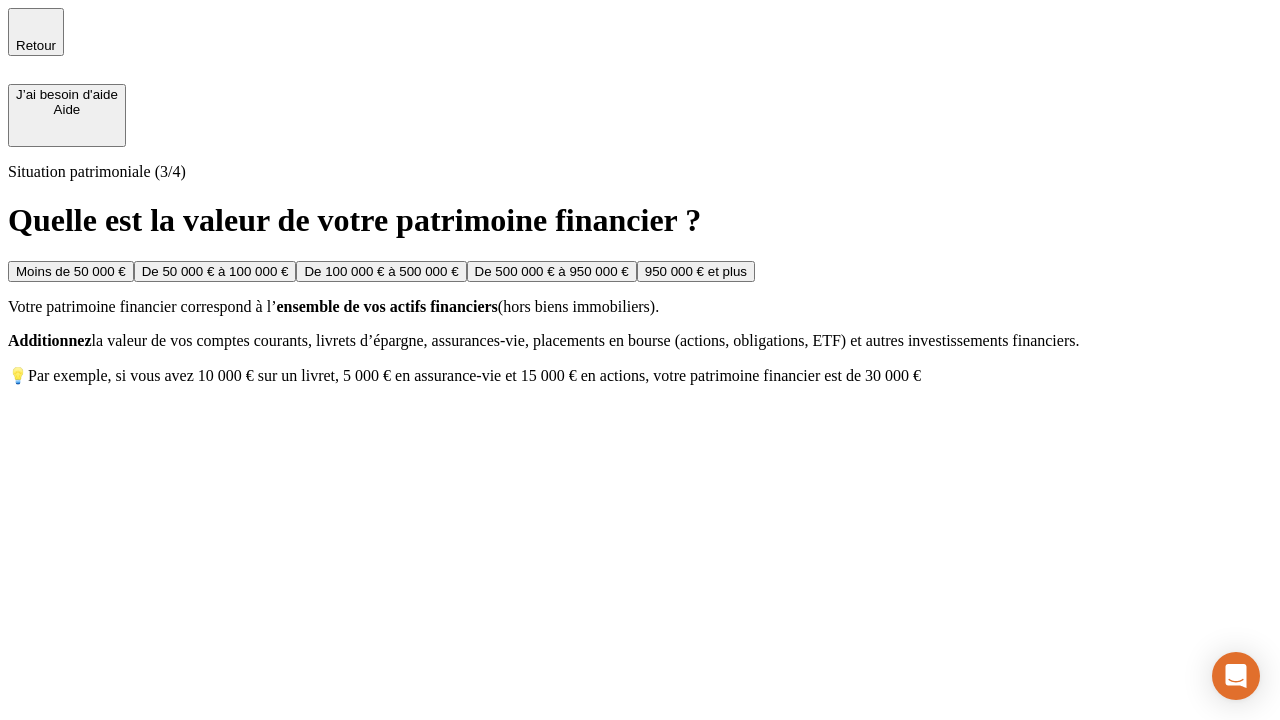 click on "Moins de 50 000 €" at bounding box center [71, 271] 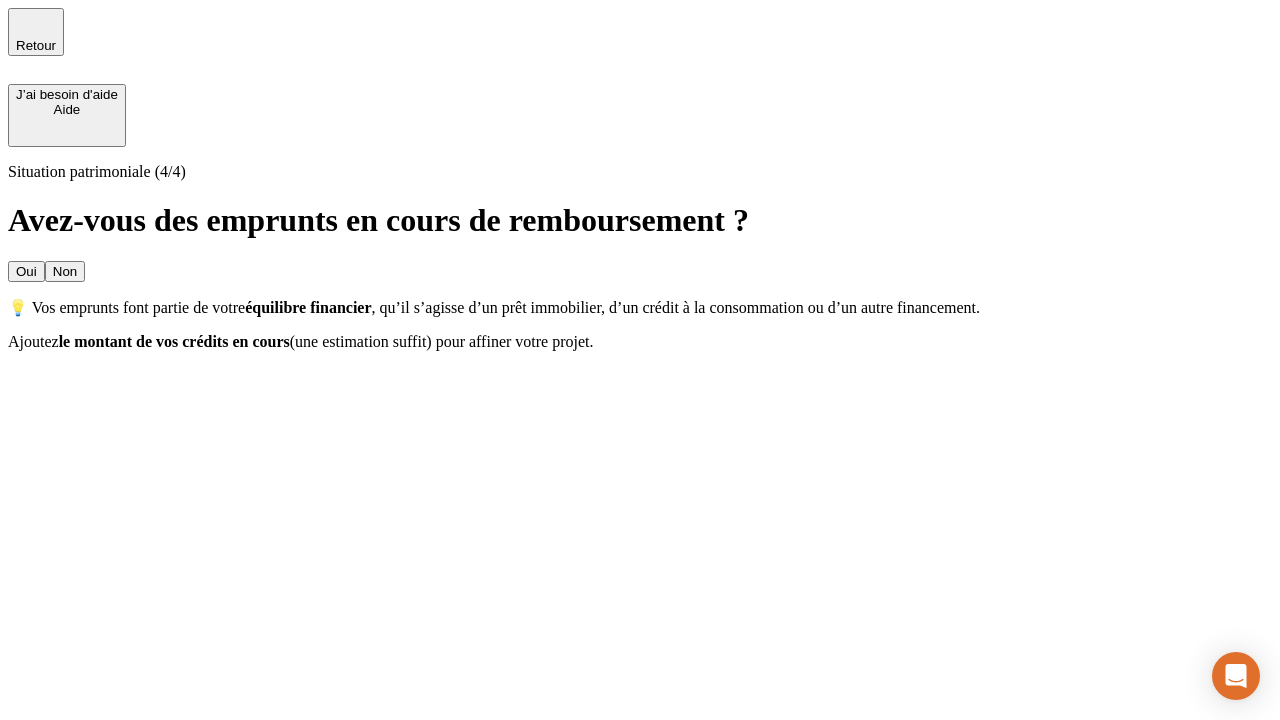 click on "Oui" at bounding box center [26, 271] 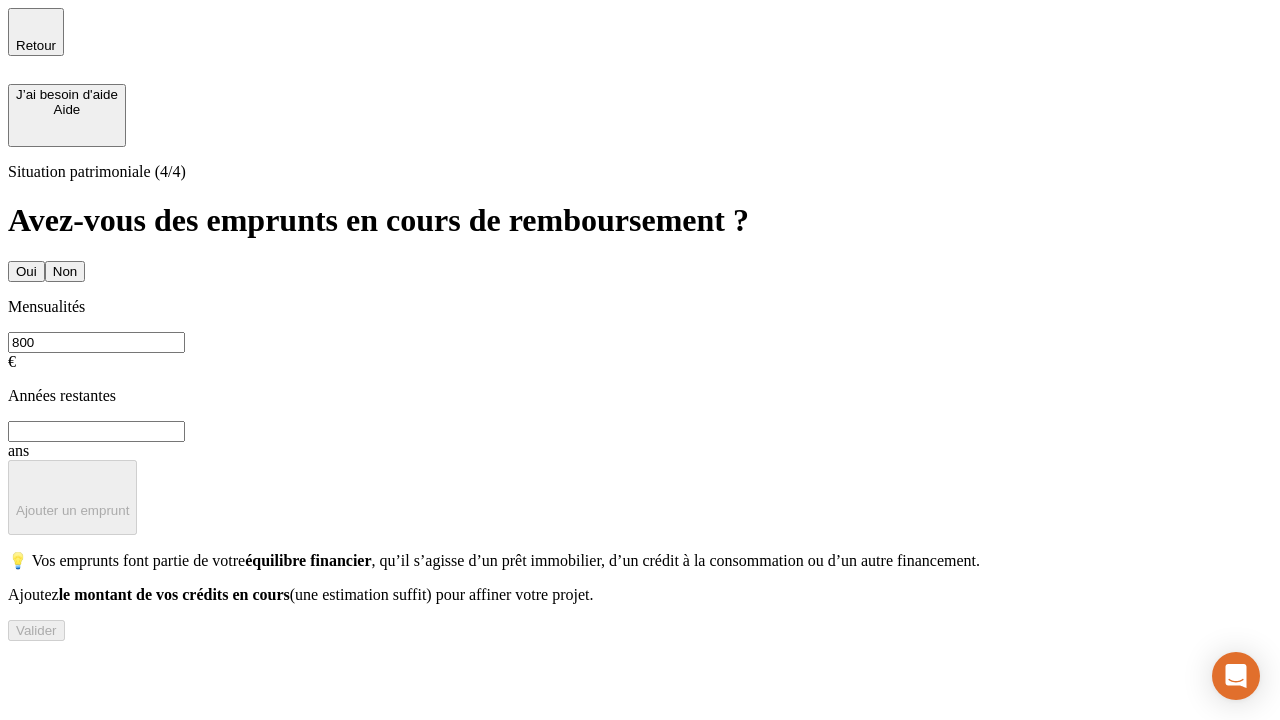 type on "800" 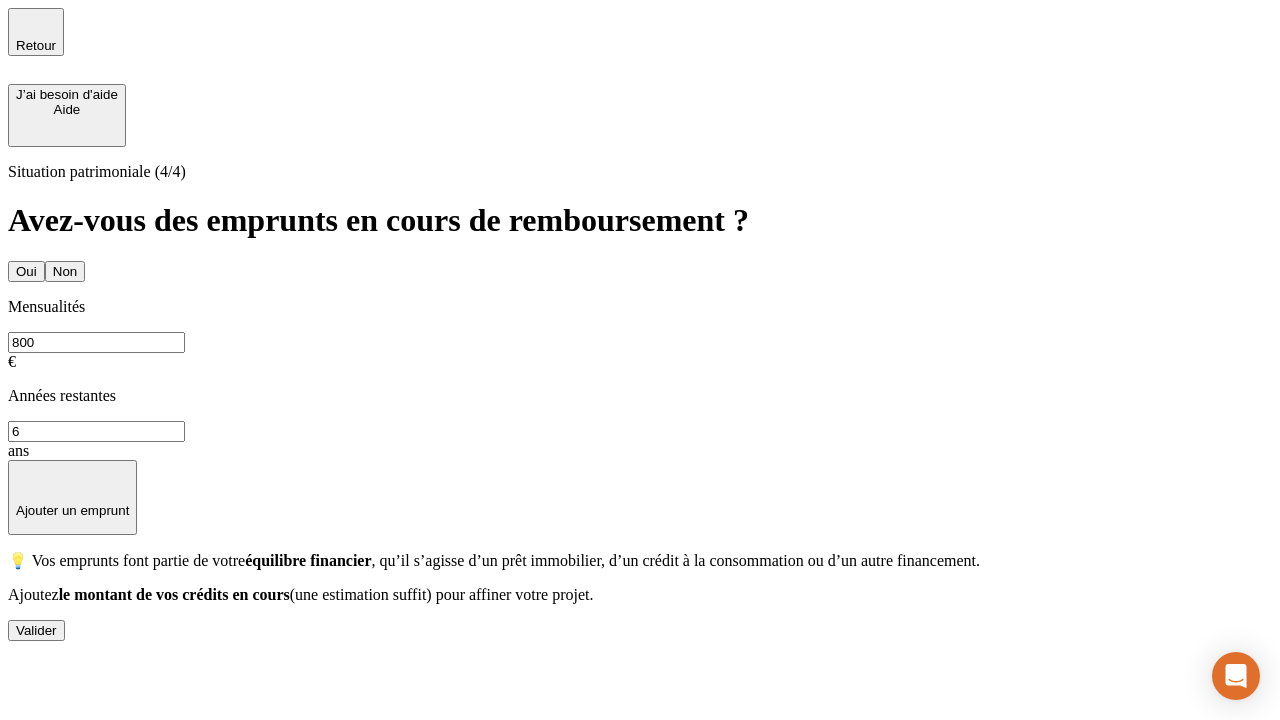 type on "6" 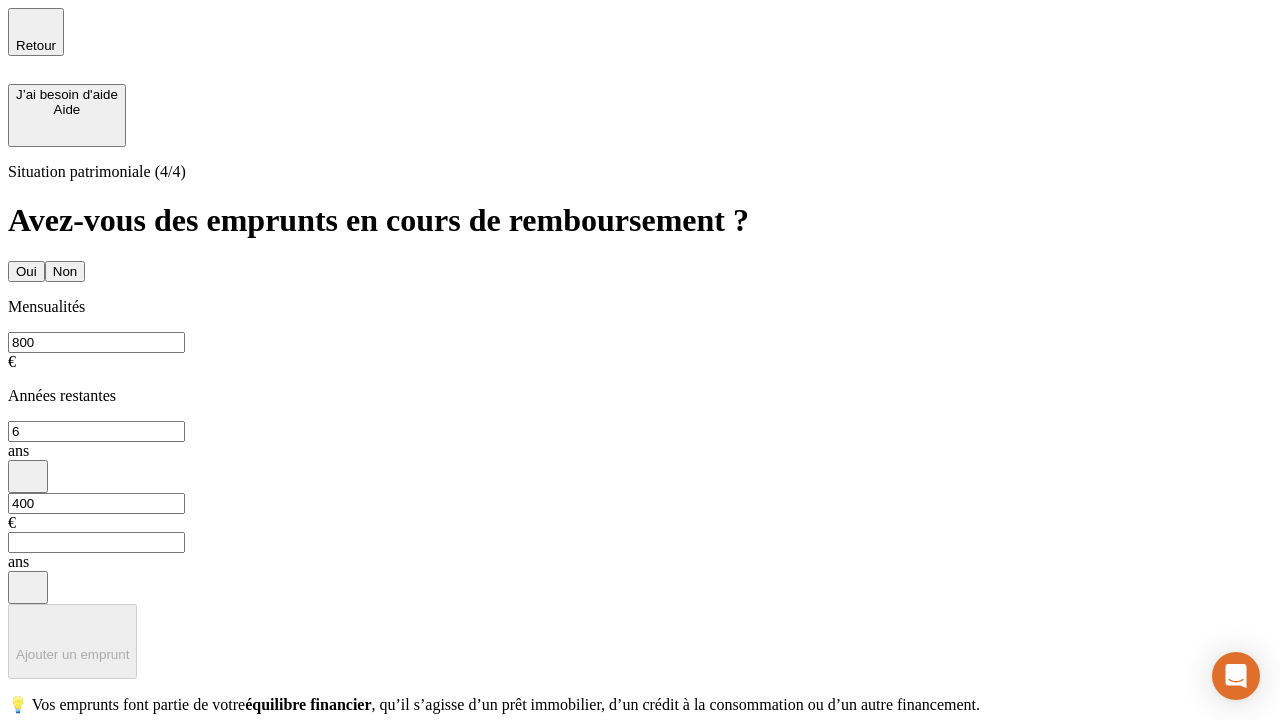 type on "400" 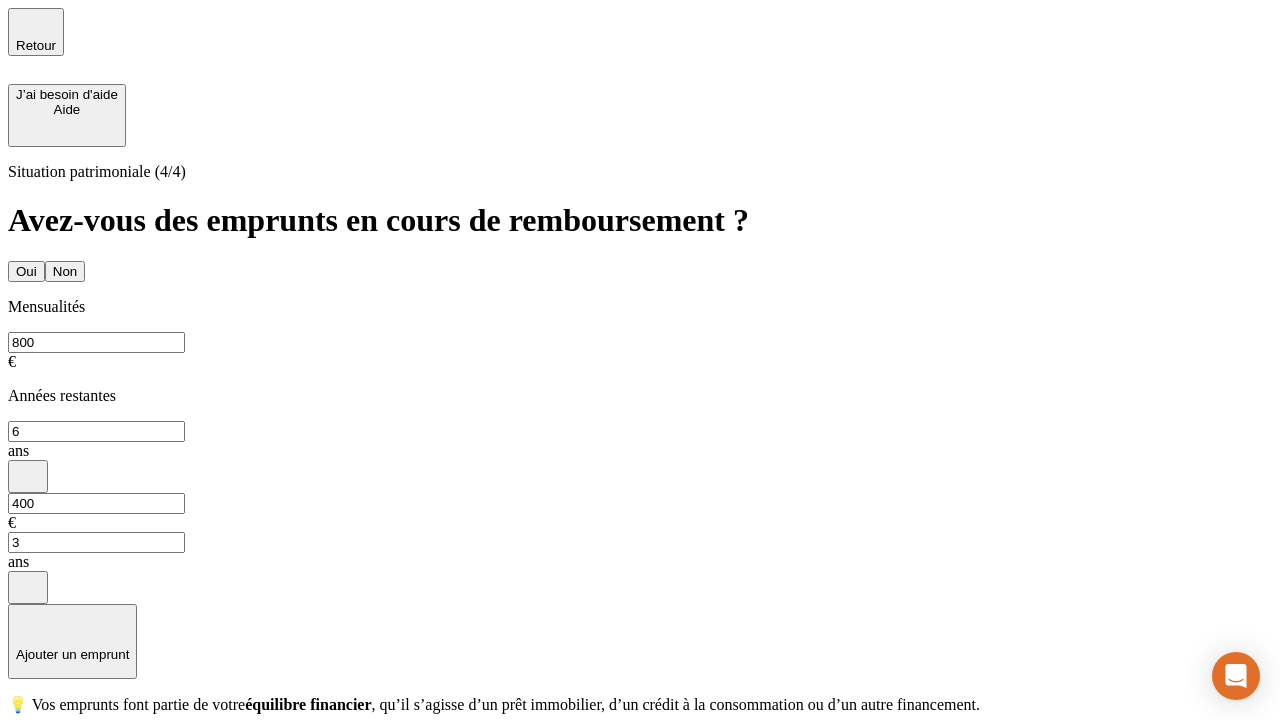 click on "Valider" at bounding box center (36, 774) 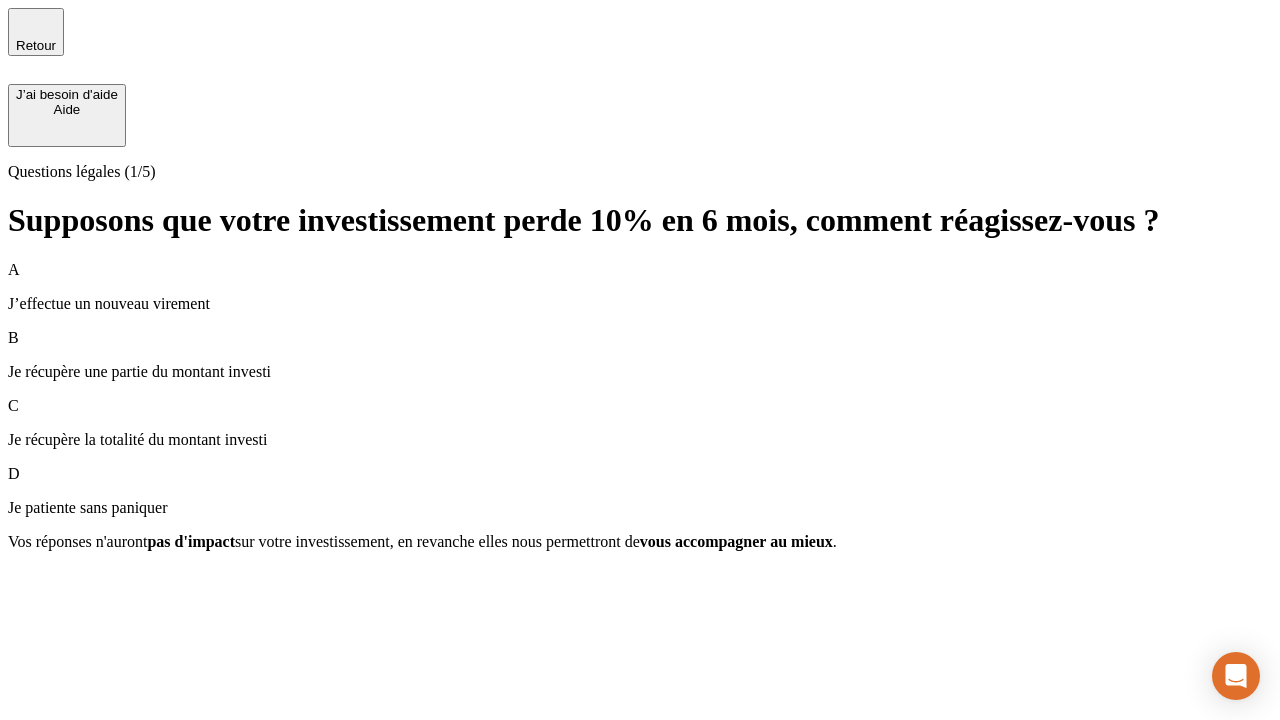 click on "Je récupère une partie du montant investi" at bounding box center [640, 372] 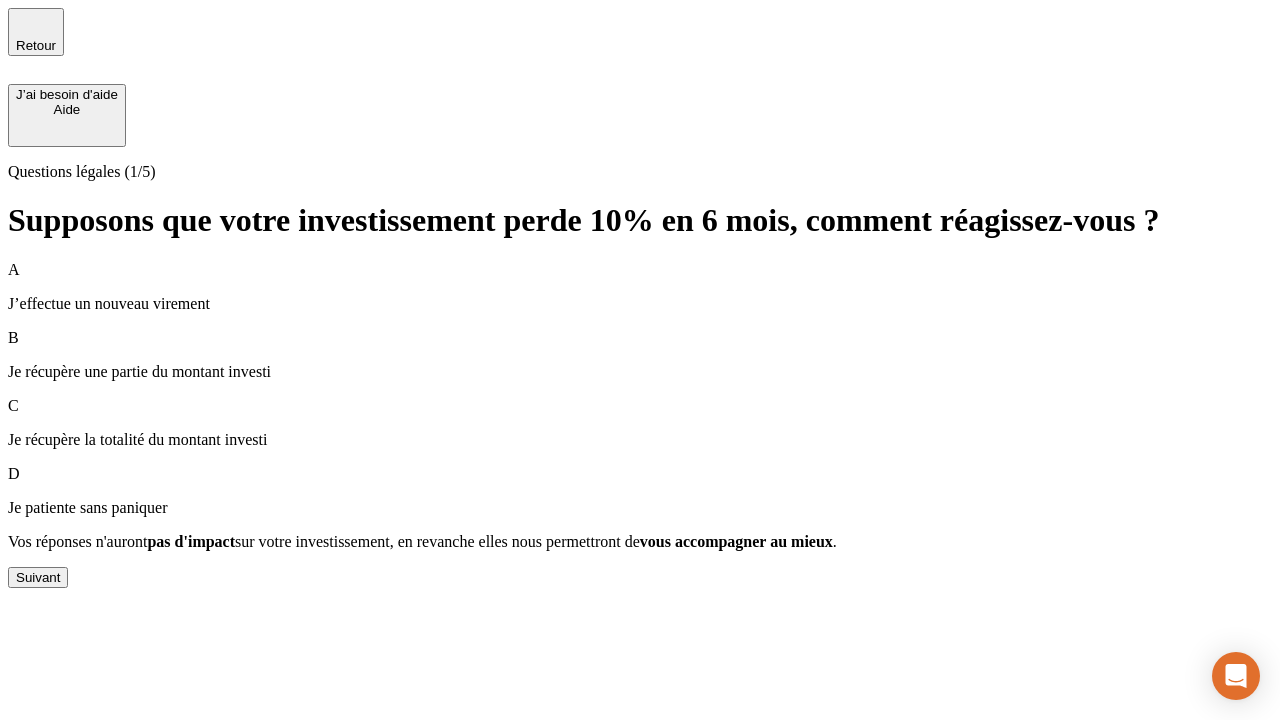 click on "Suivant" at bounding box center (38, 577) 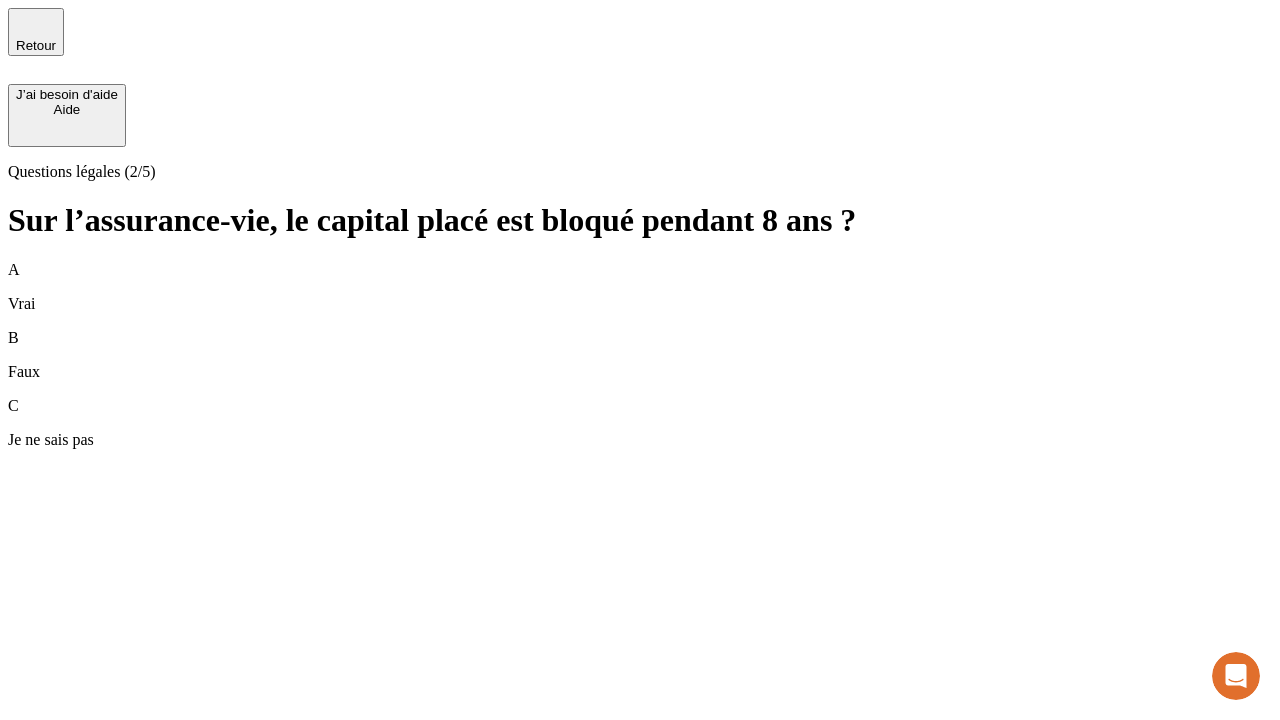 scroll, scrollTop: 0, scrollLeft: 0, axis: both 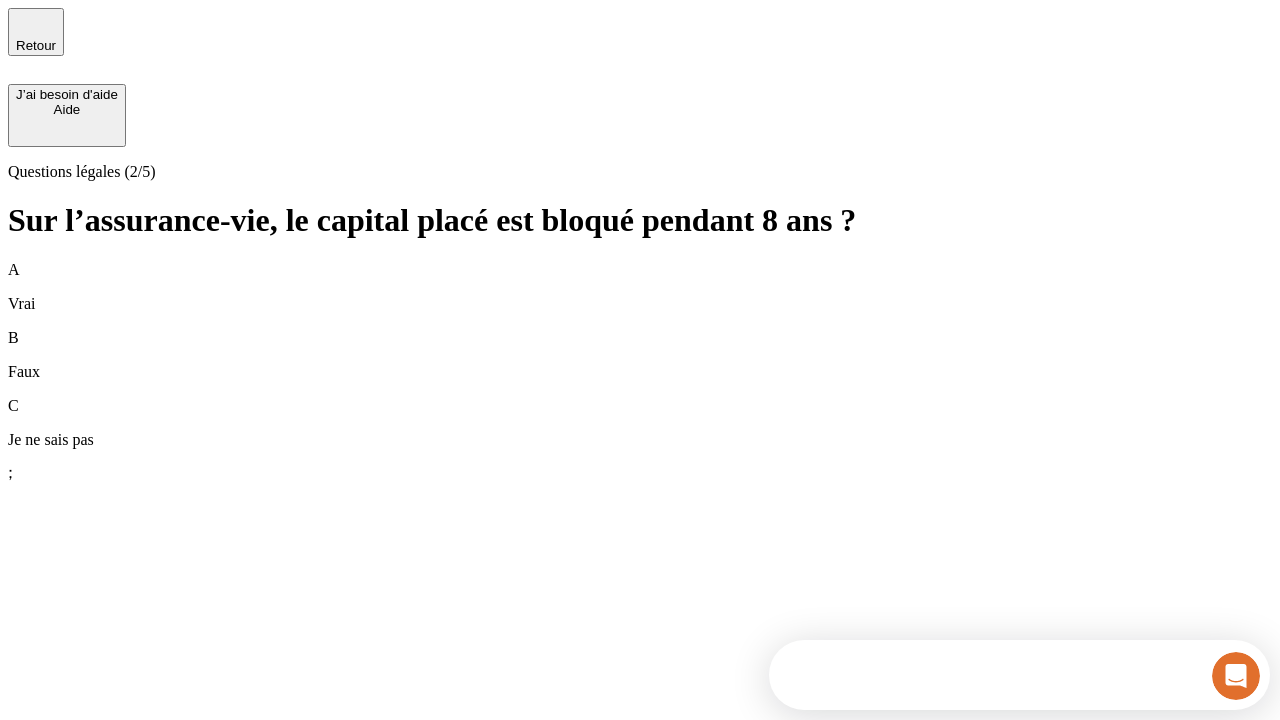 click on "B Faux" at bounding box center (640, 355) 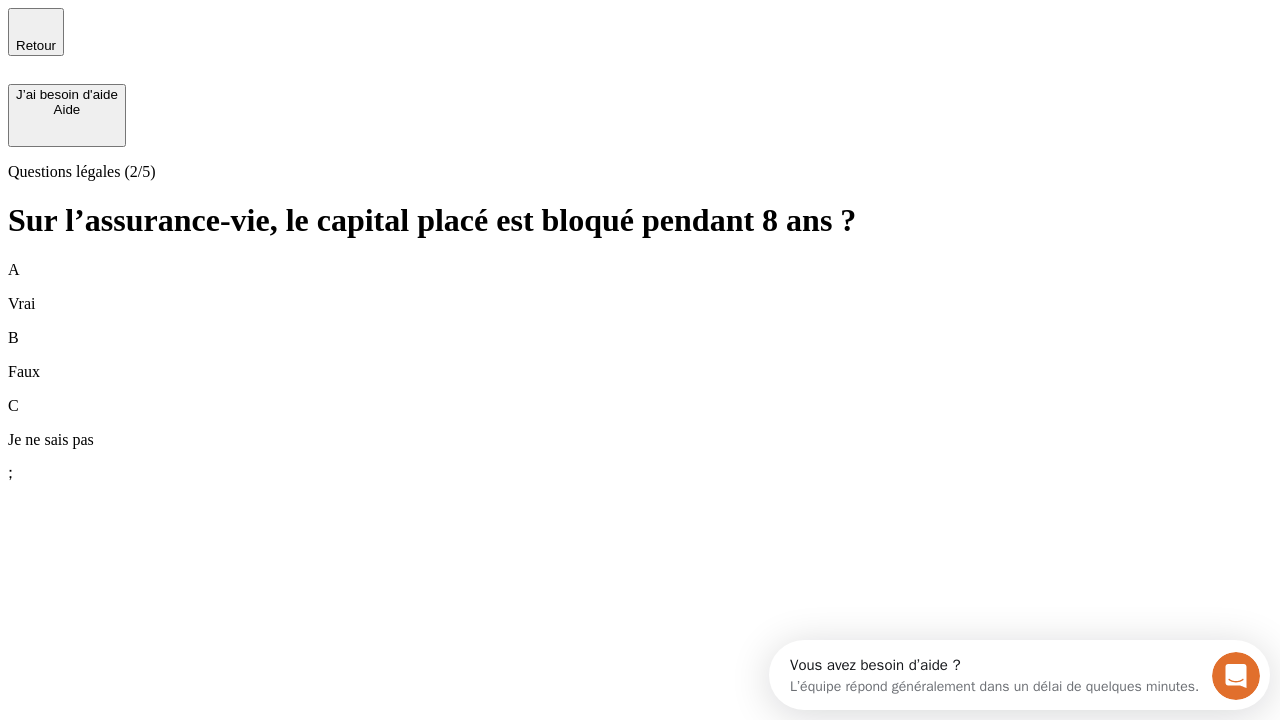 scroll, scrollTop: 0, scrollLeft: 0, axis: both 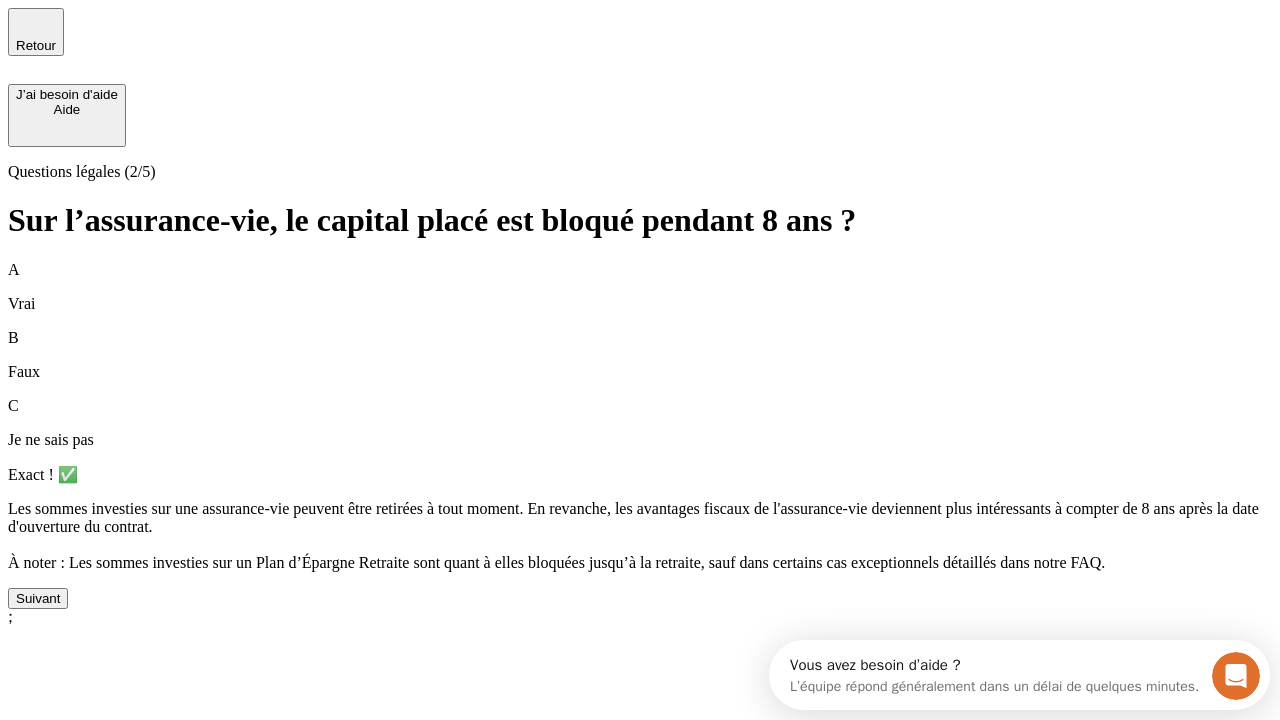 click on "Suivant" at bounding box center (38, 598) 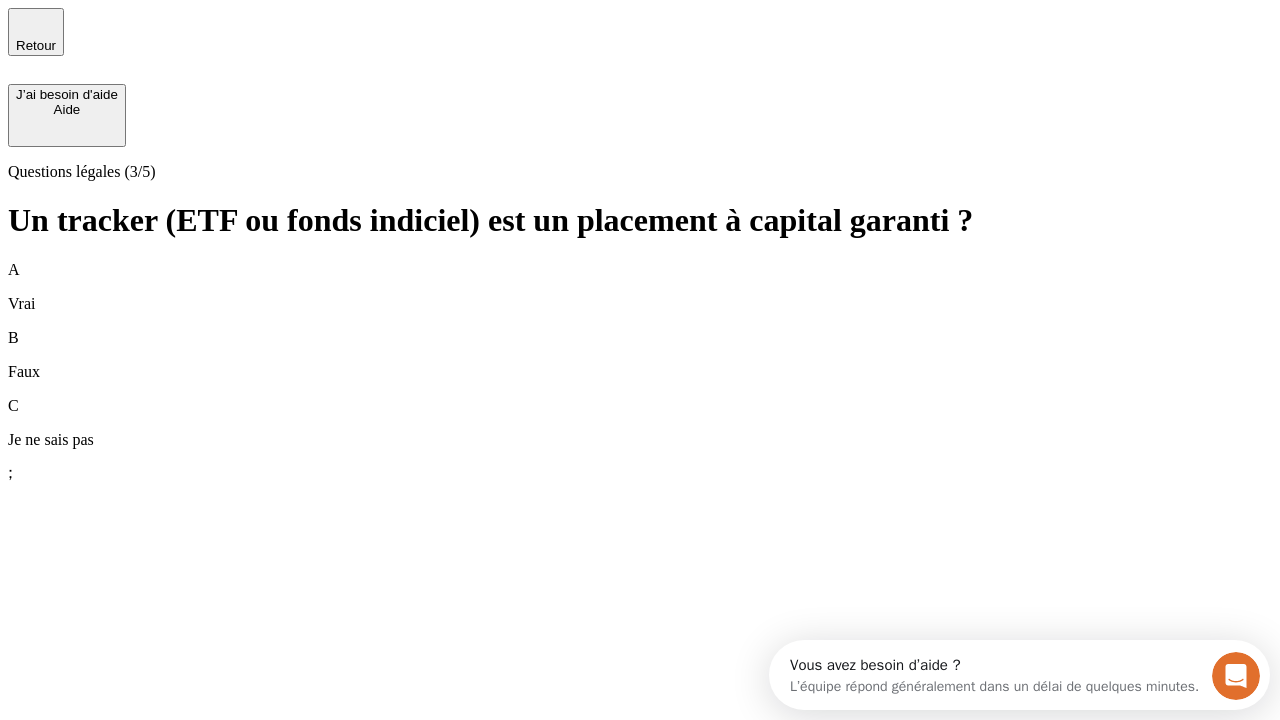 scroll, scrollTop: 18, scrollLeft: 0, axis: vertical 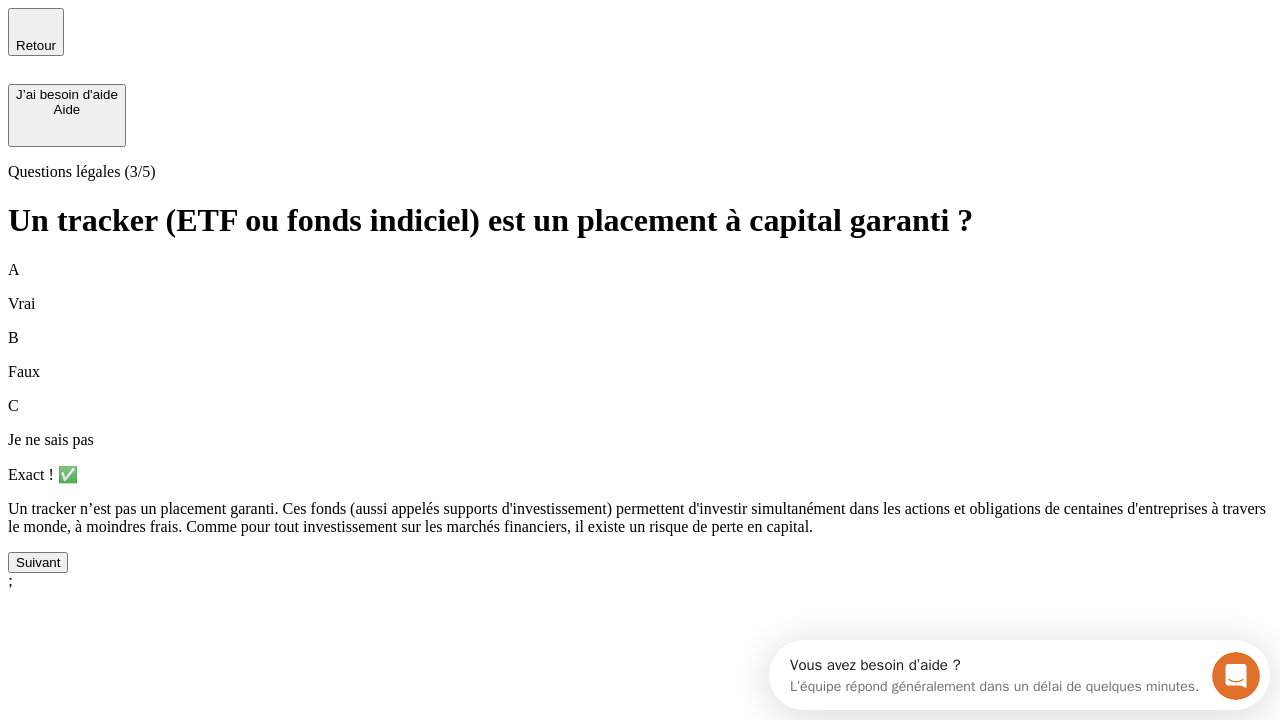click on "Suivant" at bounding box center [38, 562] 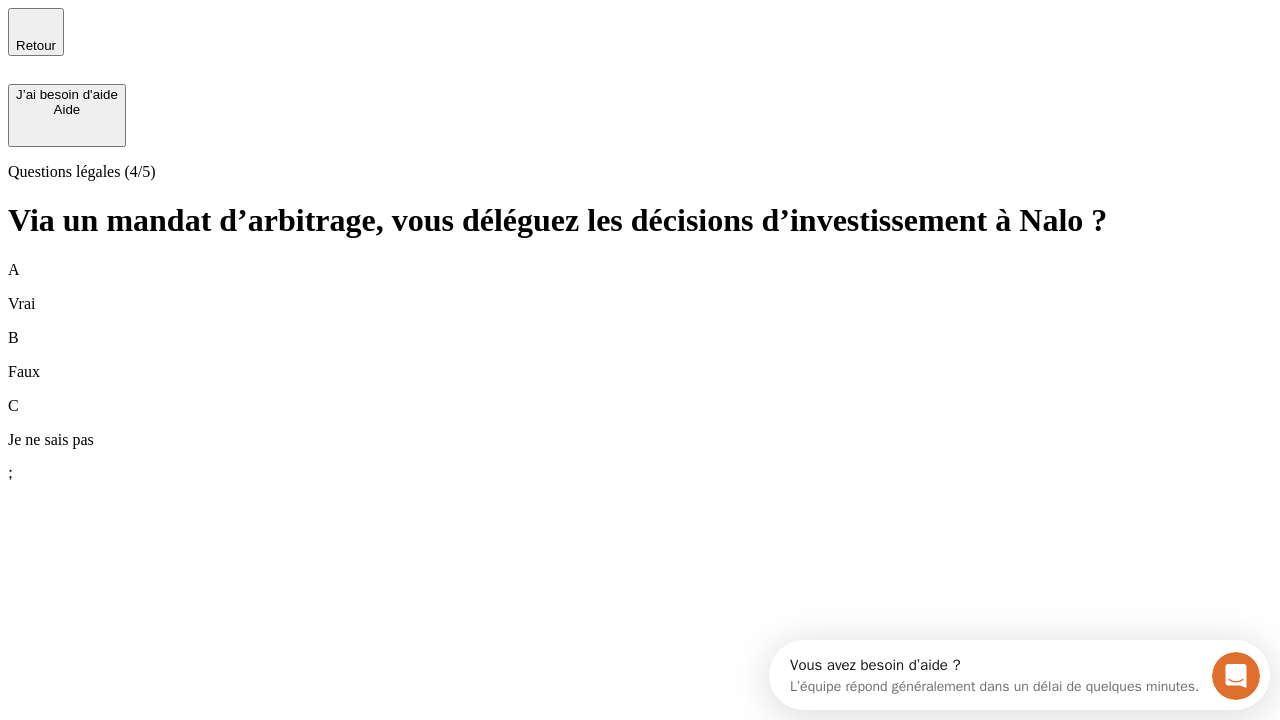 click on "A Vrai" at bounding box center (640, 287) 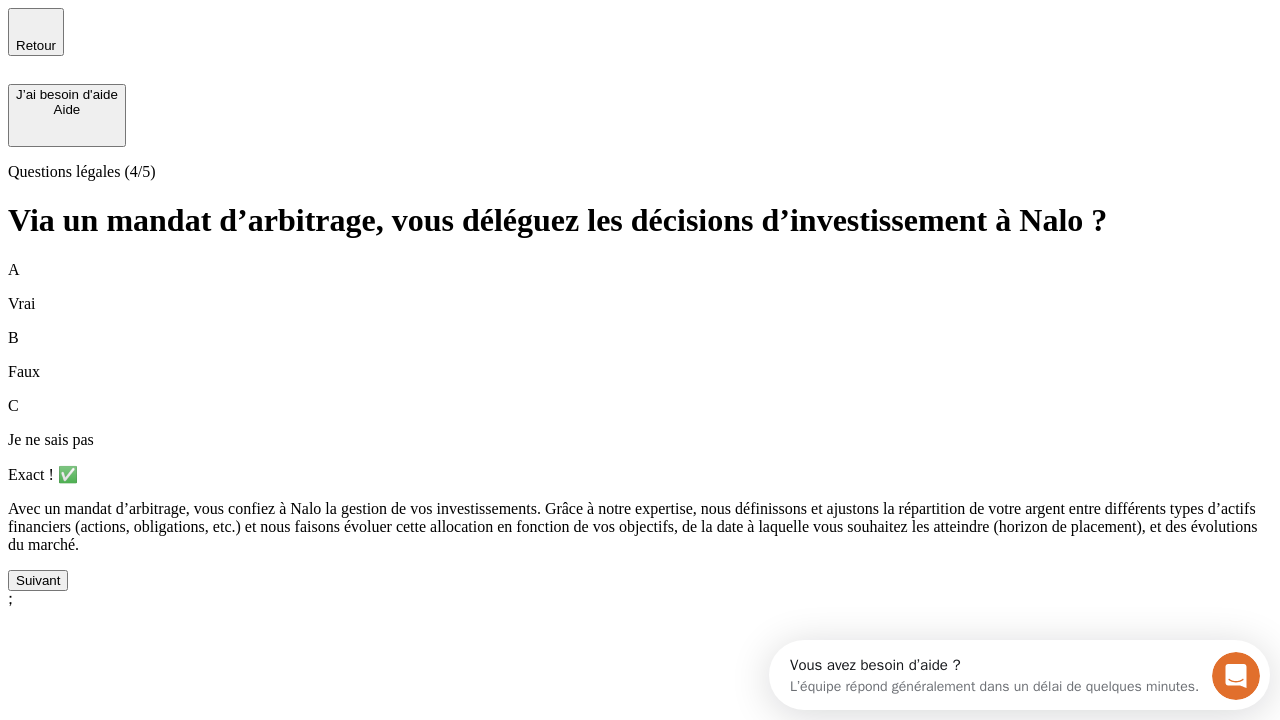 click on "Suivant" at bounding box center [38, 580] 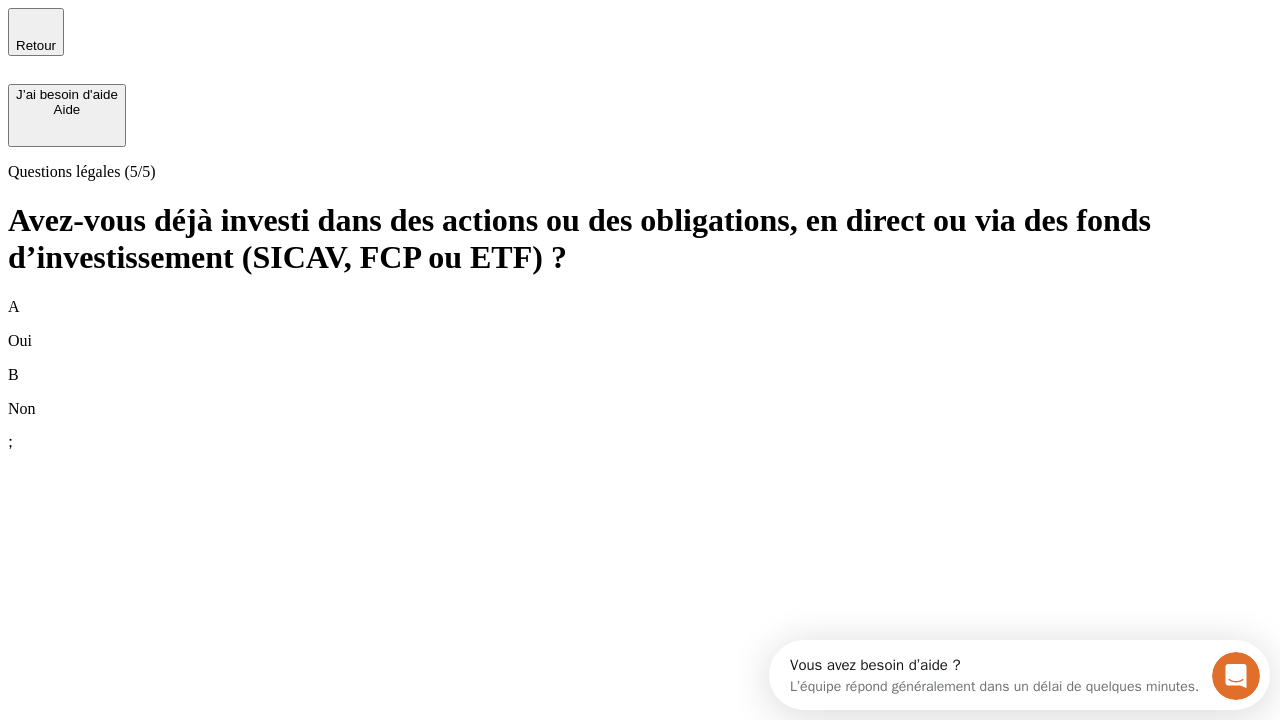 click on "B Non" at bounding box center (640, 392) 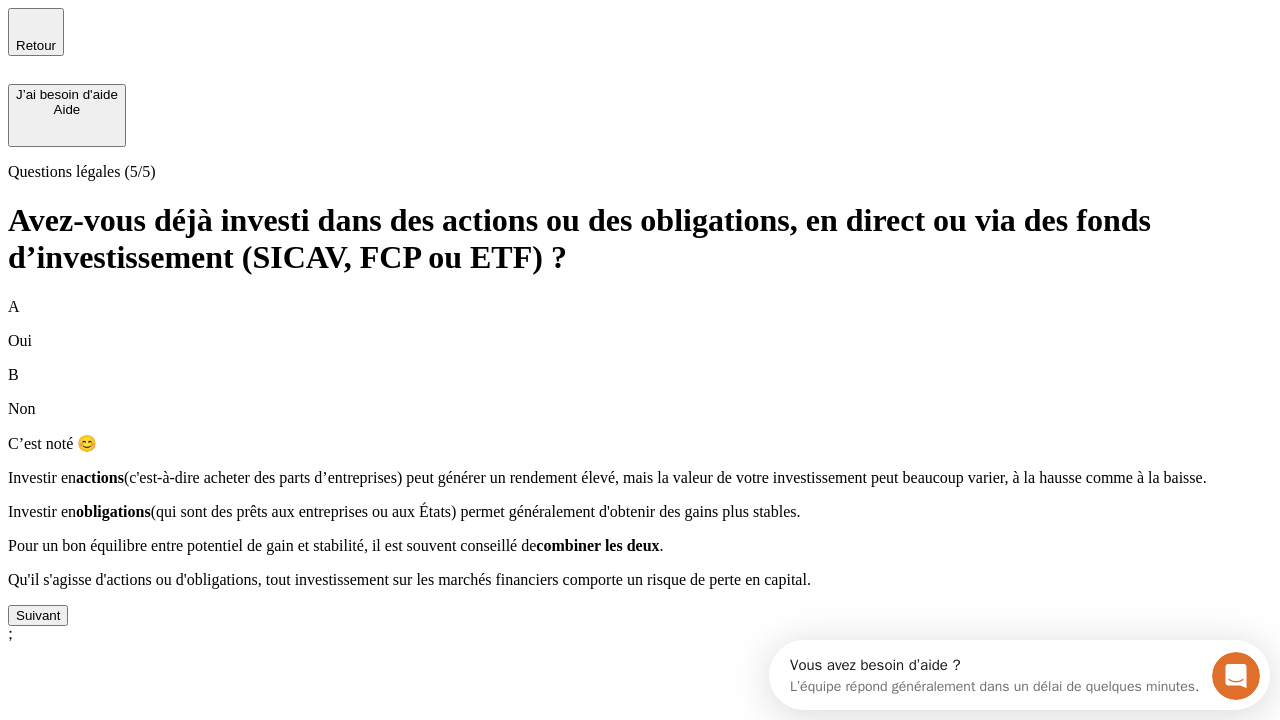 click on "Suivant" at bounding box center (38, 615) 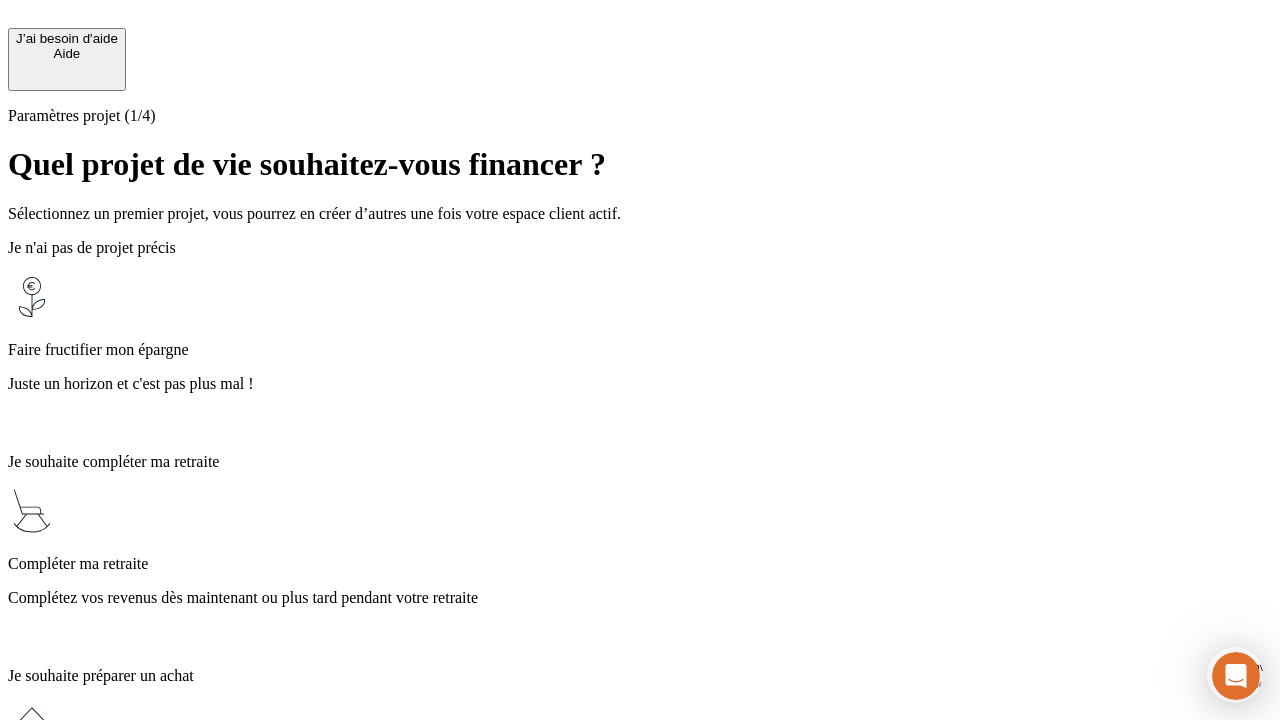 click on "Juste un horizon et c'est pas plus mal !" at bounding box center (640, 384) 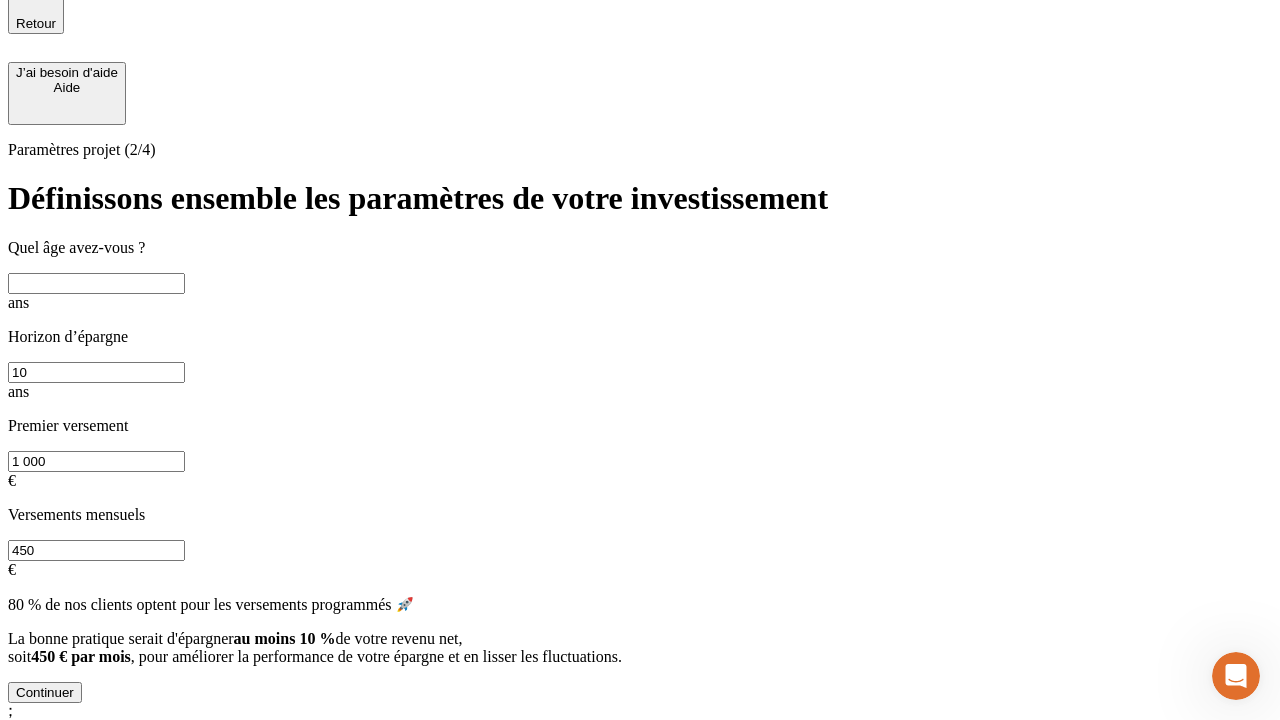 click at bounding box center [96, 283] 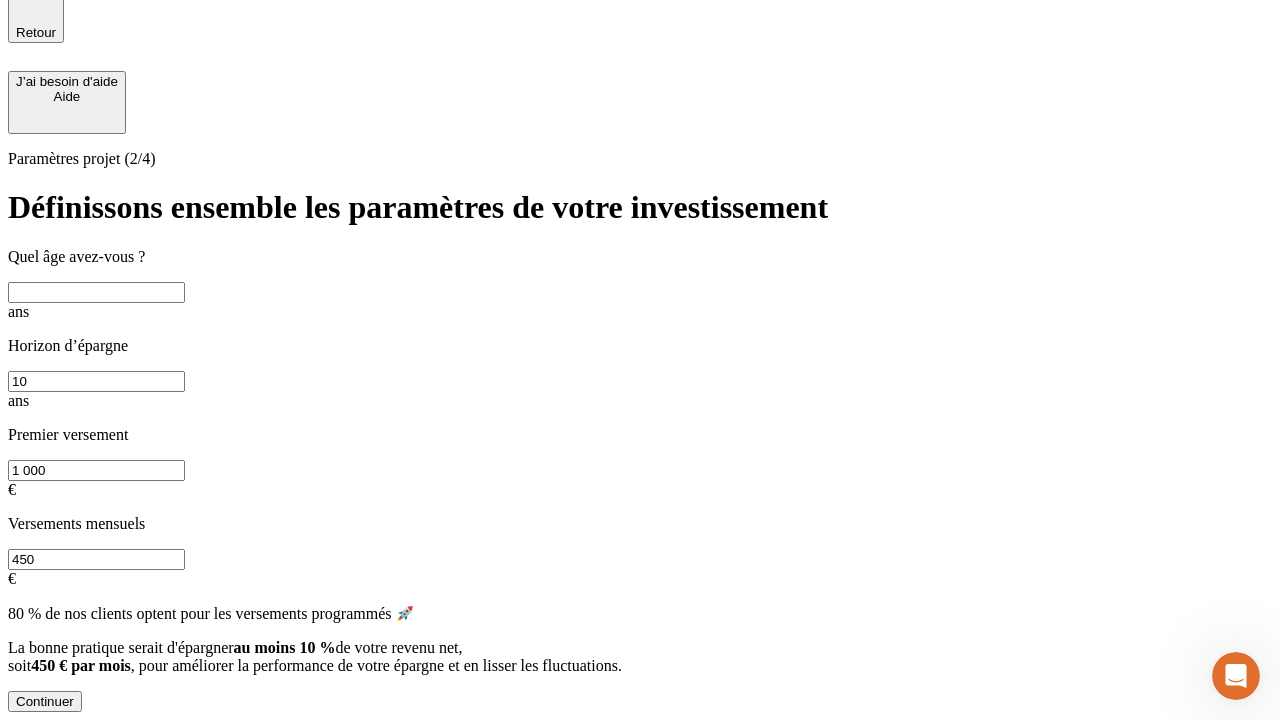 scroll, scrollTop: 4, scrollLeft: 0, axis: vertical 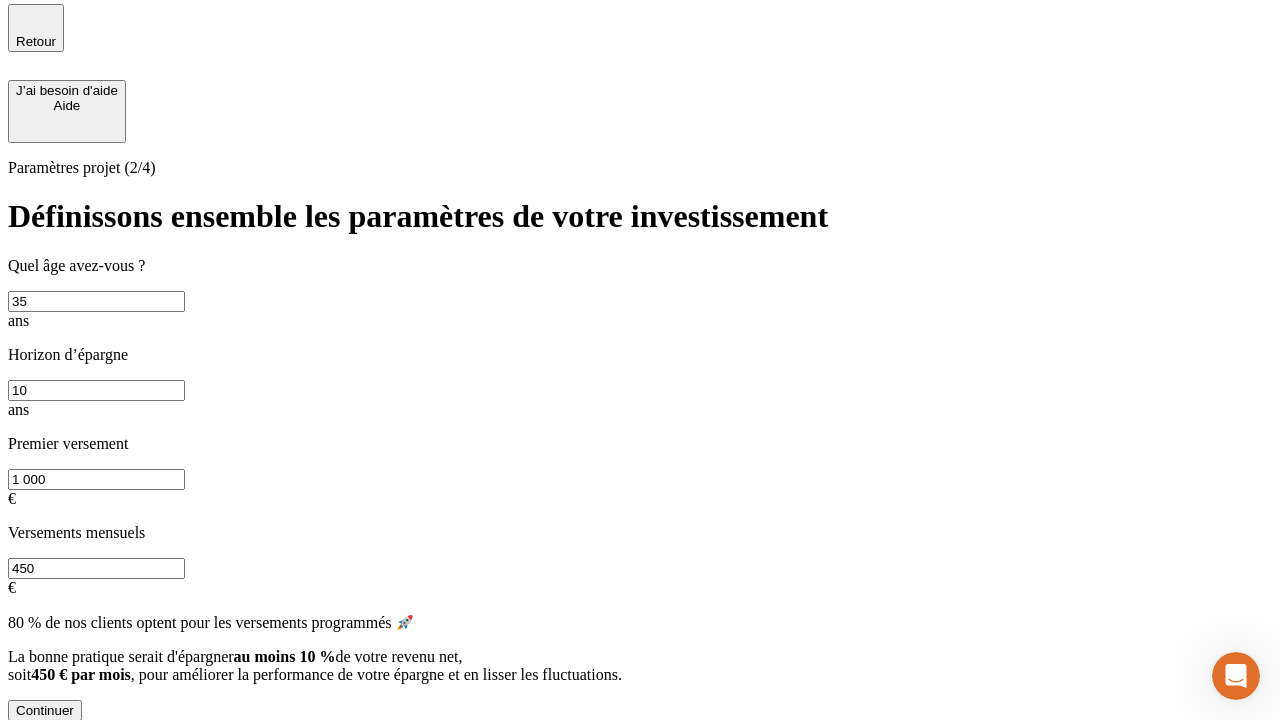 type on "35" 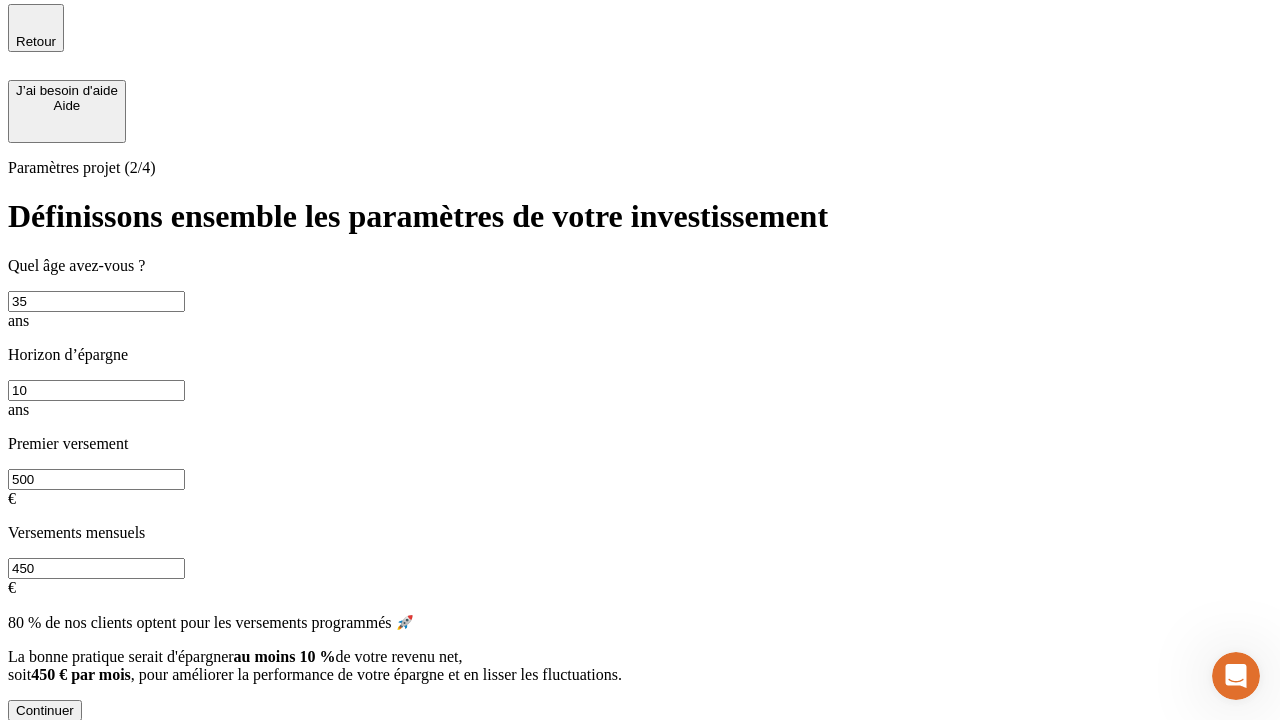 type on "500" 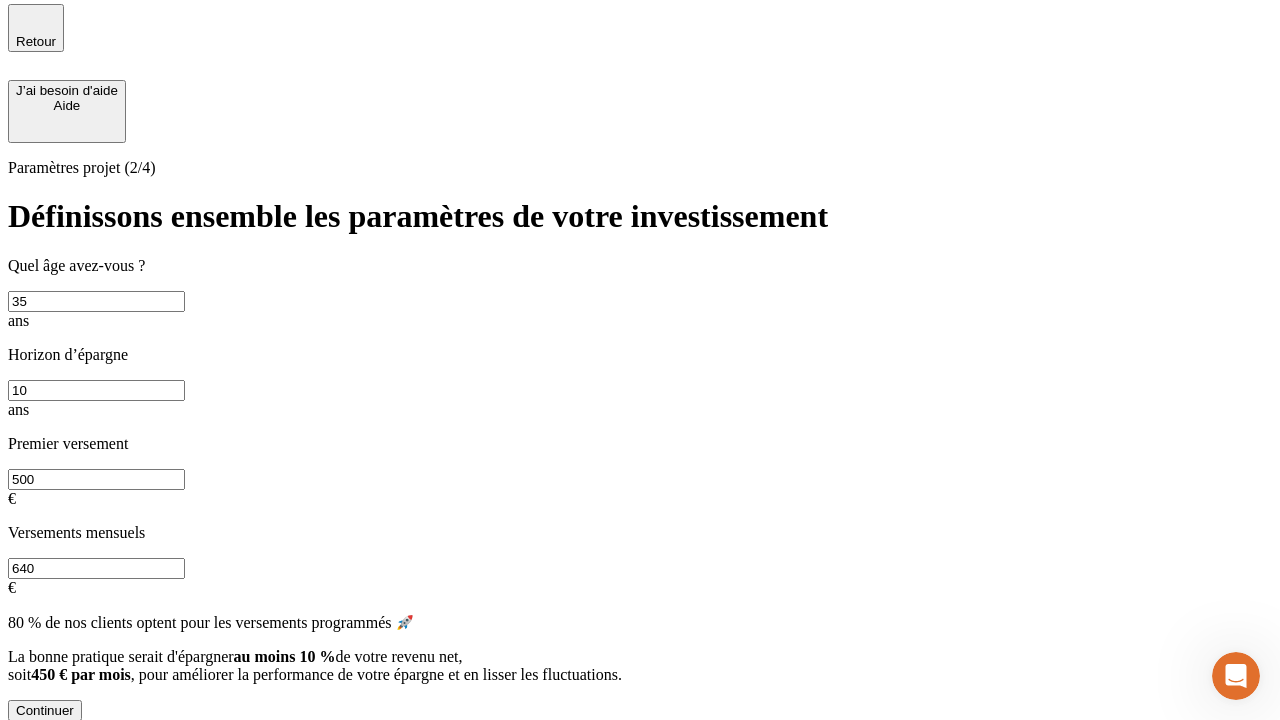 type on "640" 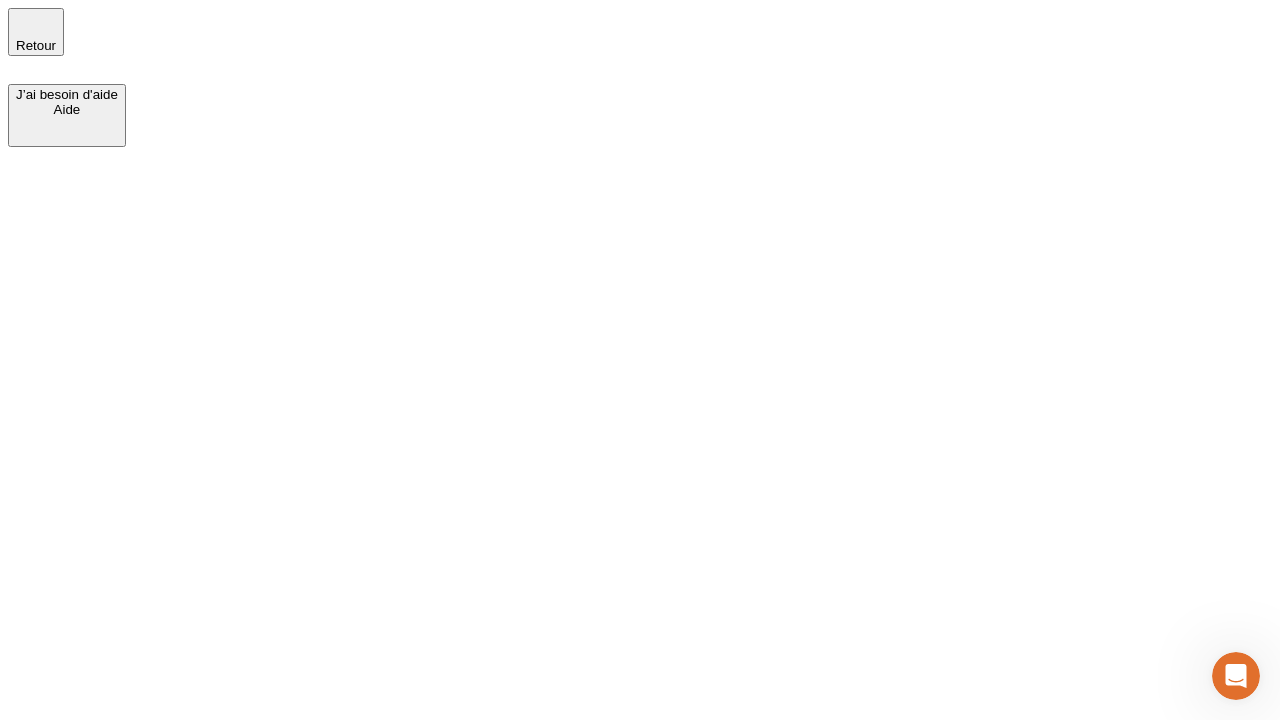 scroll, scrollTop: 0, scrollLeft: 0, axis: both 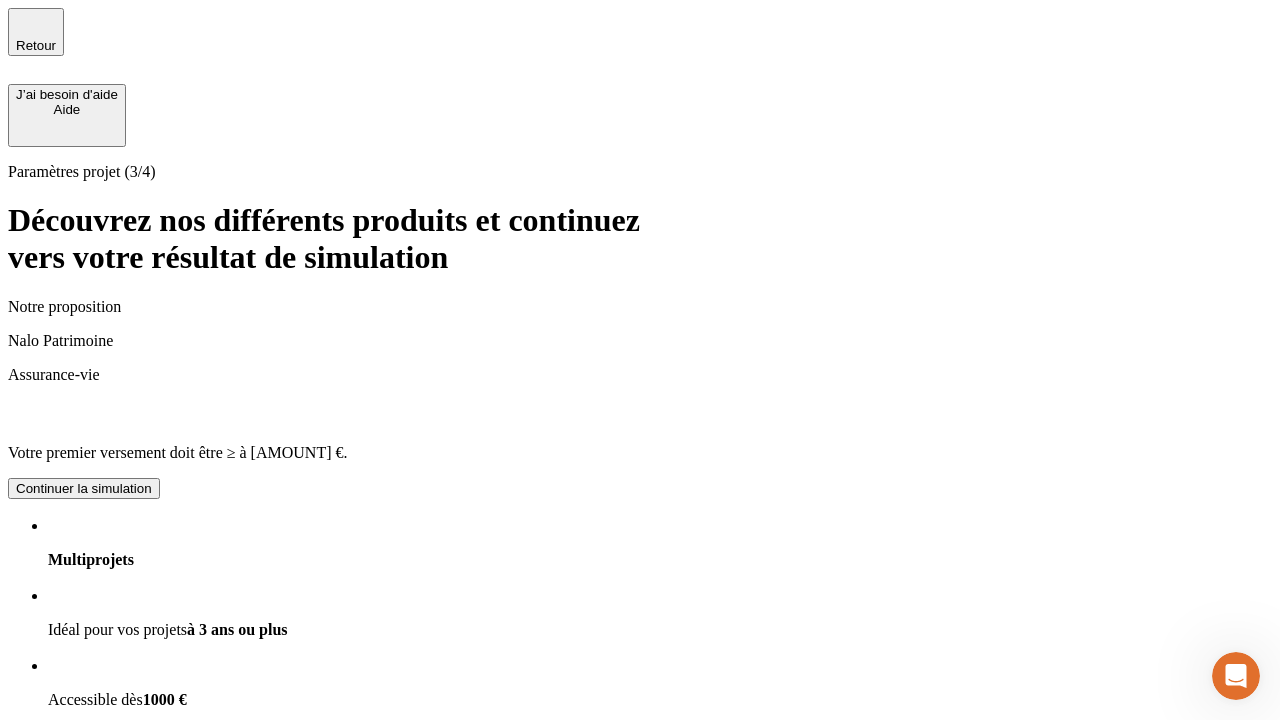 click on "Continuer la simulation" at bounding box center [84, 488] 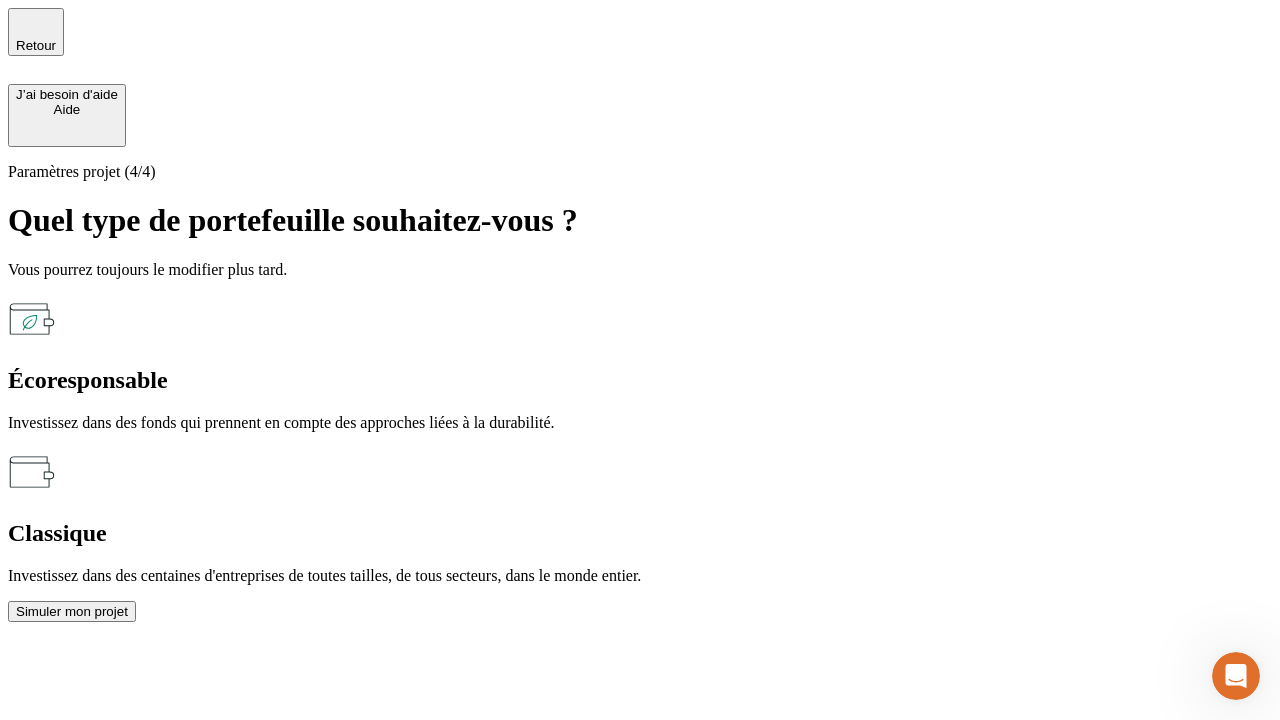 click on "Classique" at bounding box center [640, 533] 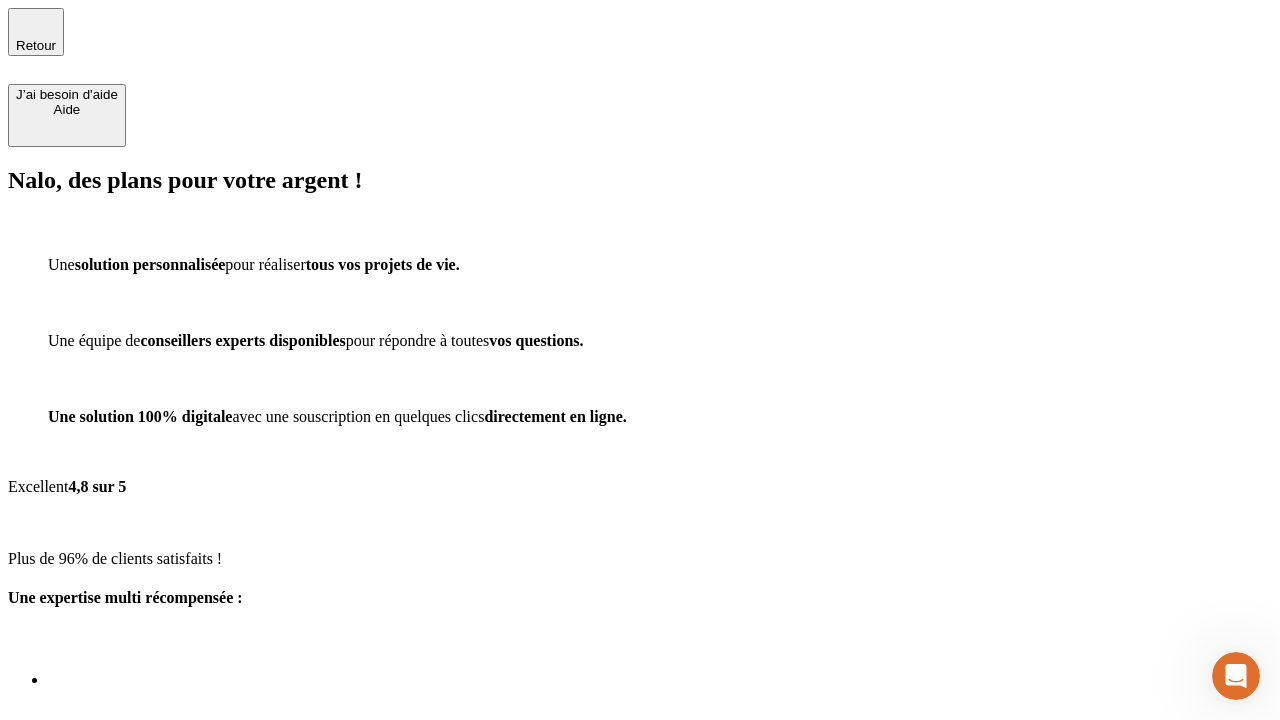 click on "Découvrir ma simulation" at bounding box center [87, 956] 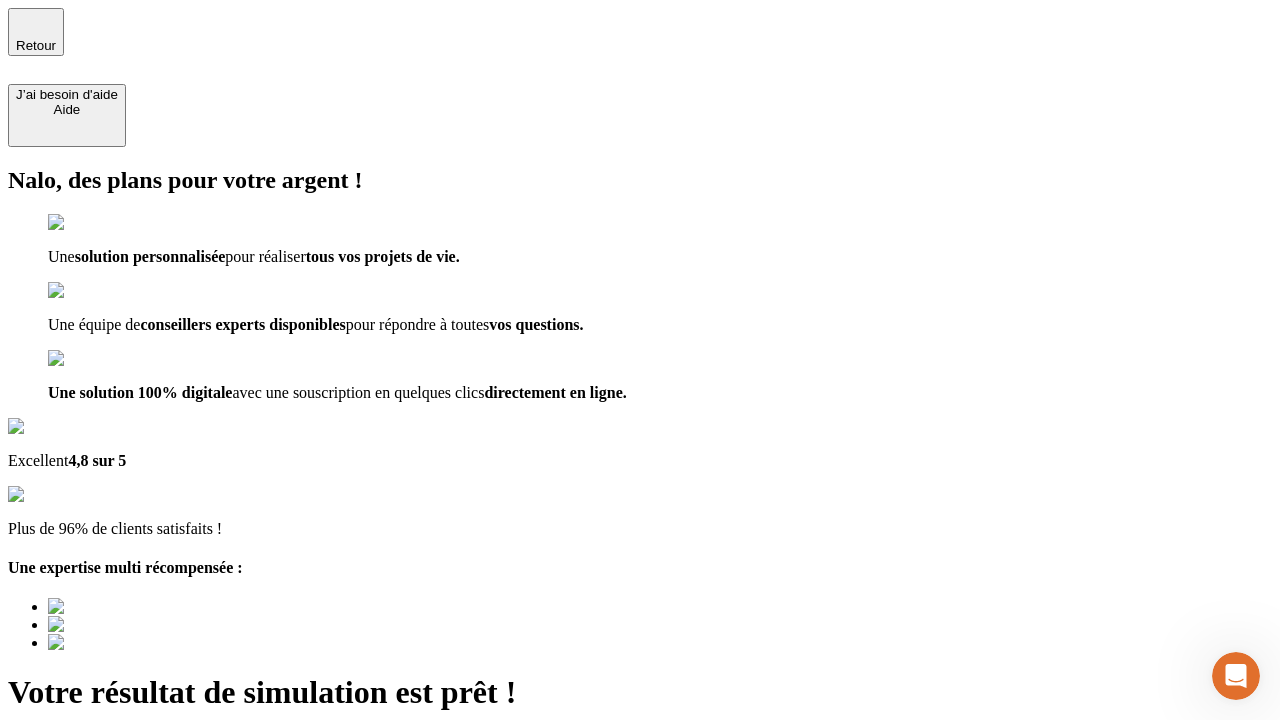 type on "[EMAIL]" 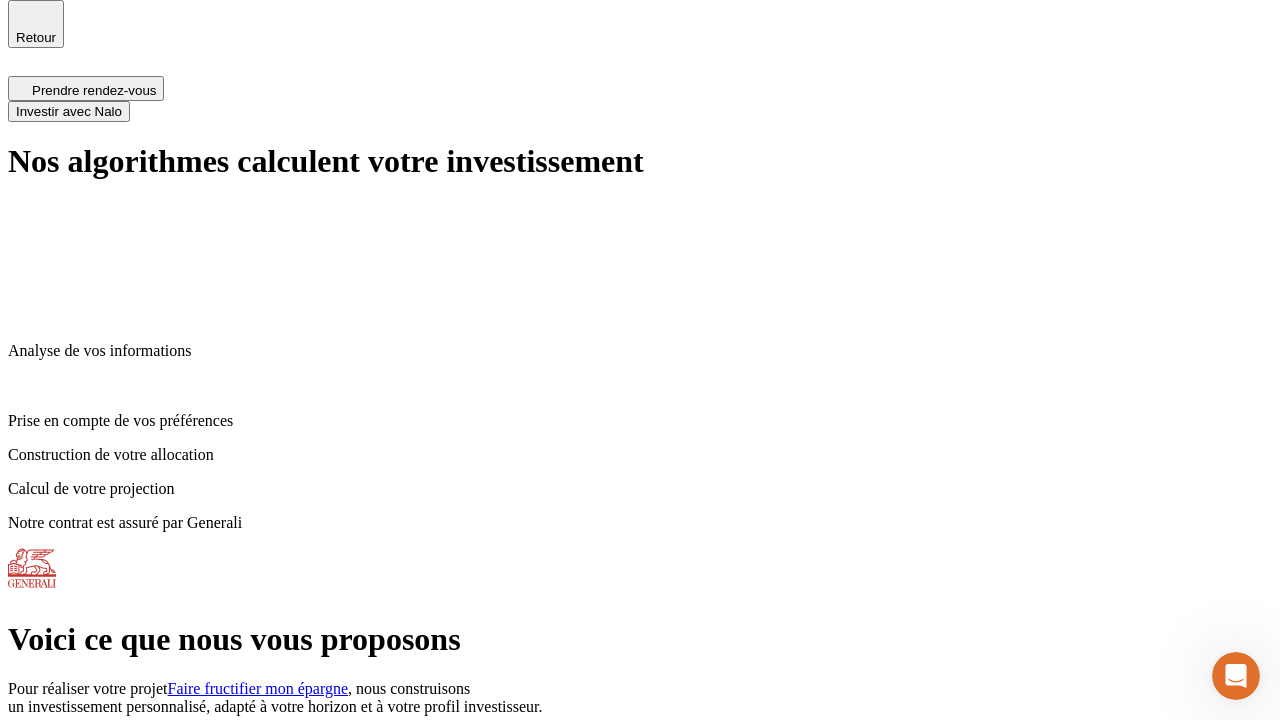 click on "Investir avec Nalo" at bounding box center [69, 111] 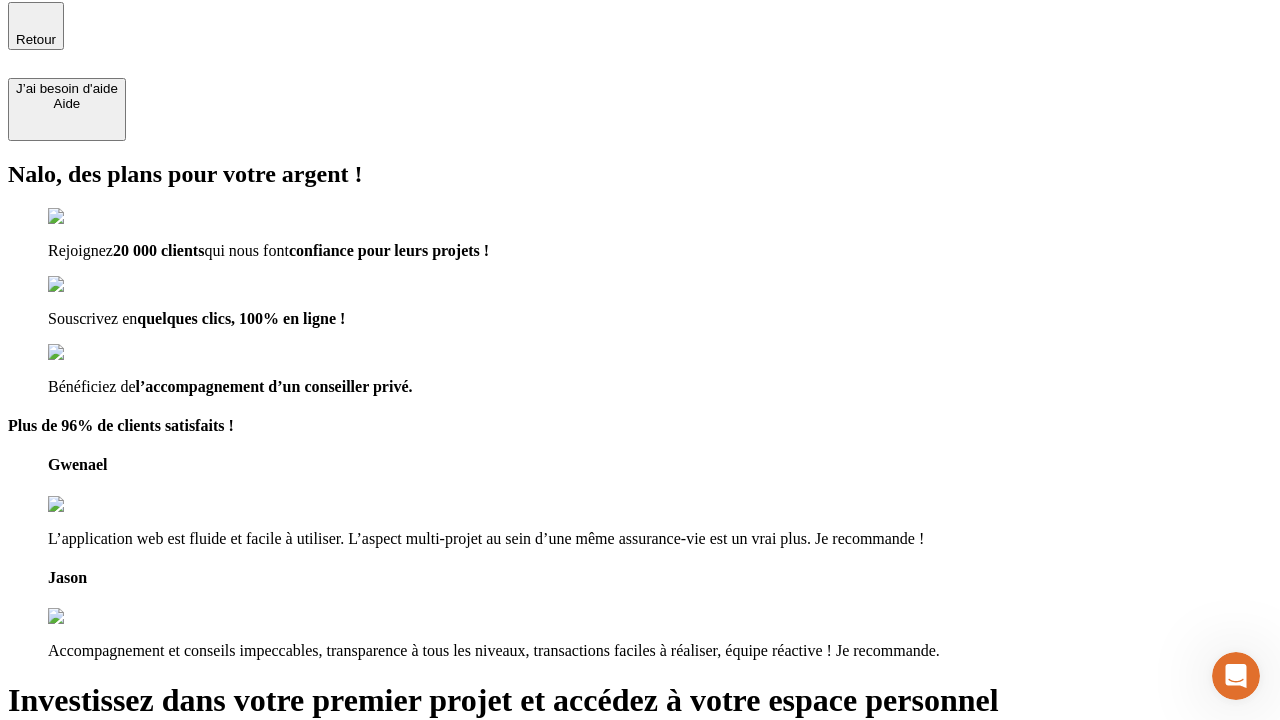 type on "[EMAIL]" 